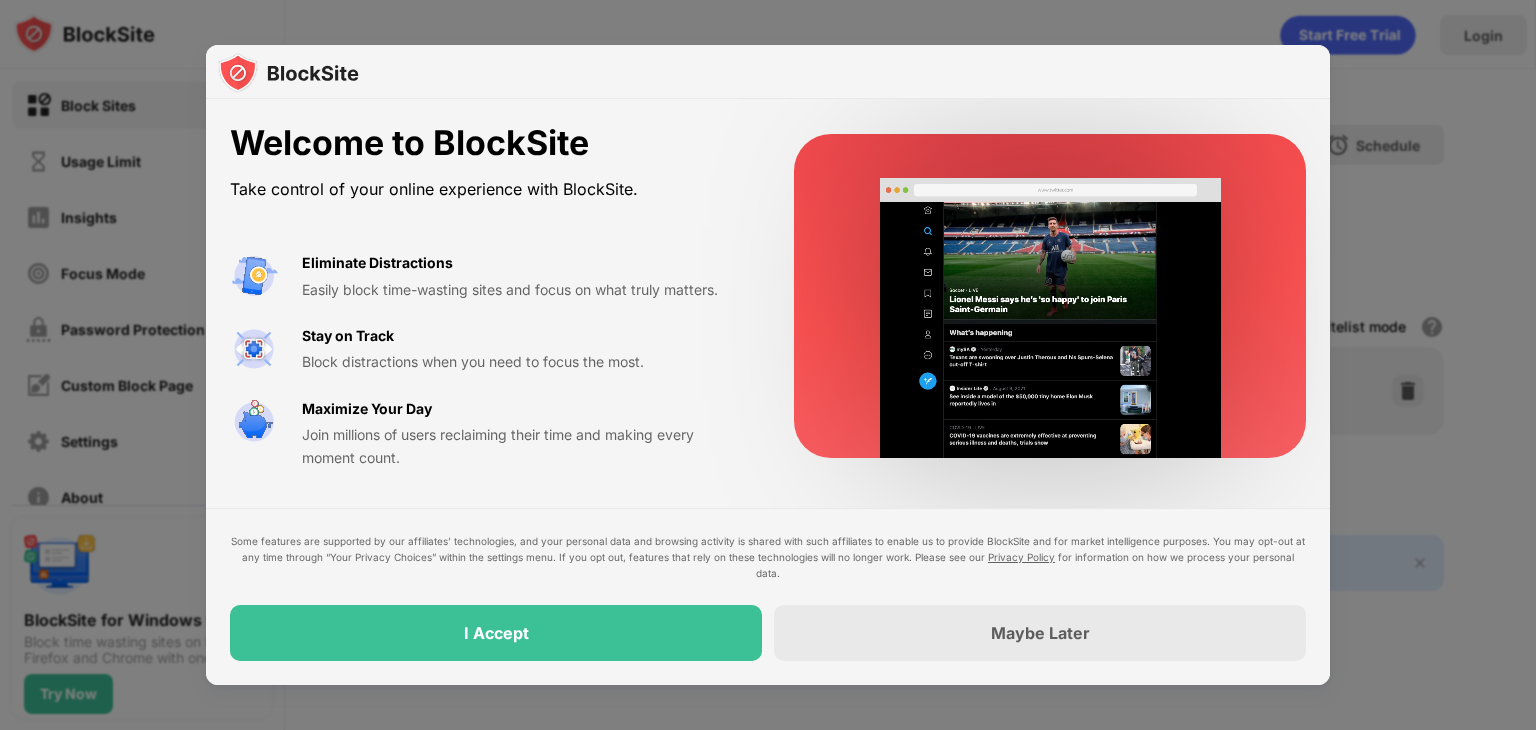 scroll, scrollTop: 0, scrollLeft: 0, axis: both 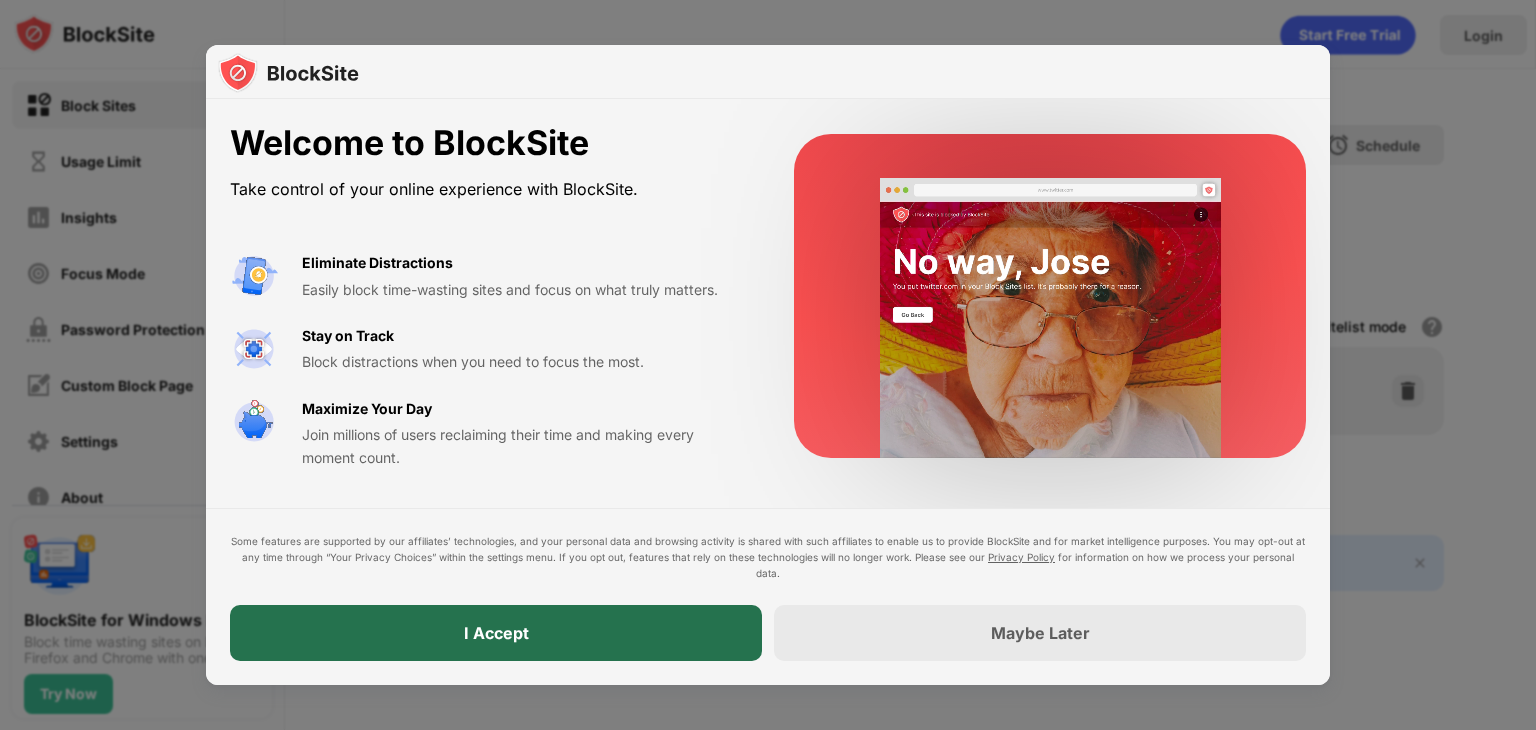 click on "I Accept" at bounding box center [496, 633] 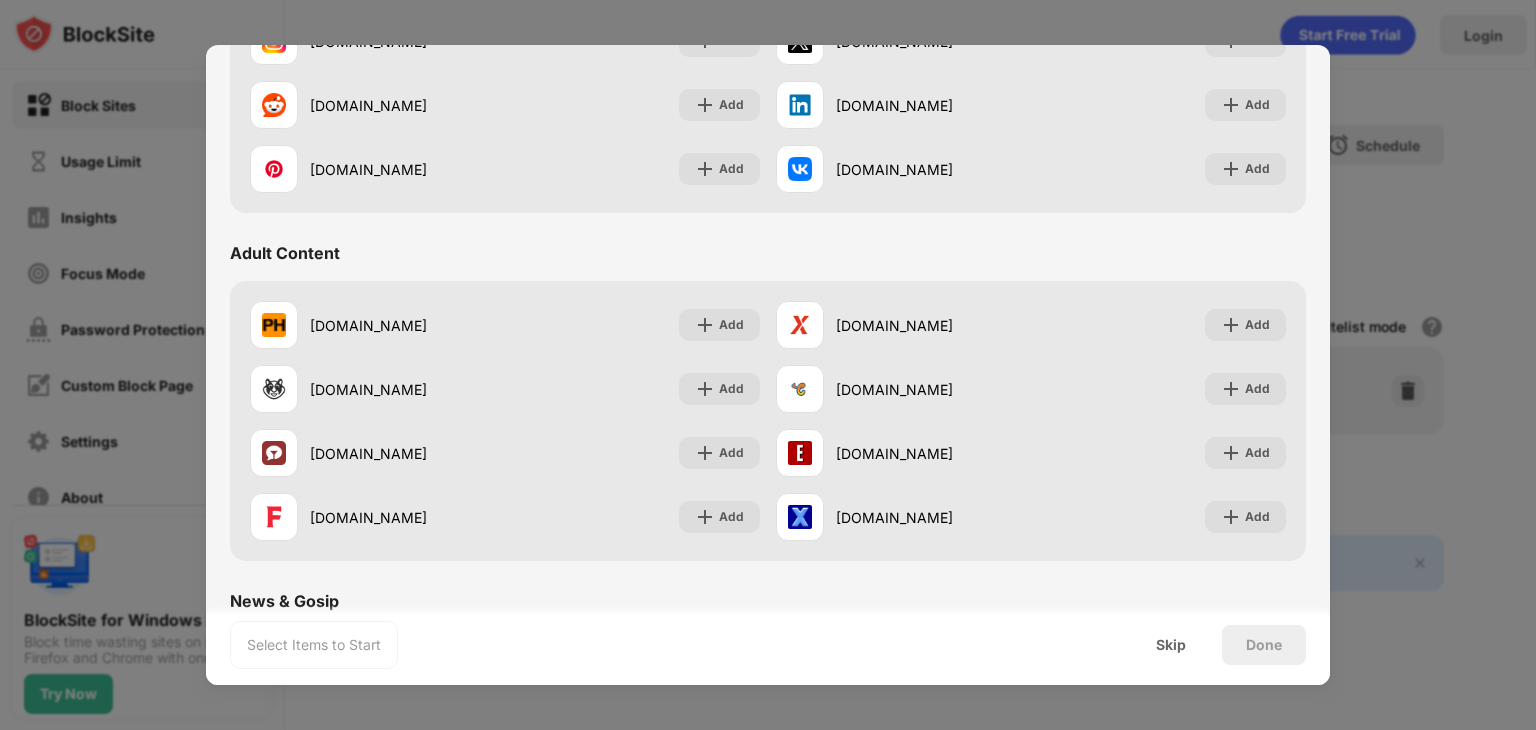 scroll, scrollTop: 743, scrollLeft: 0, axis: vertical 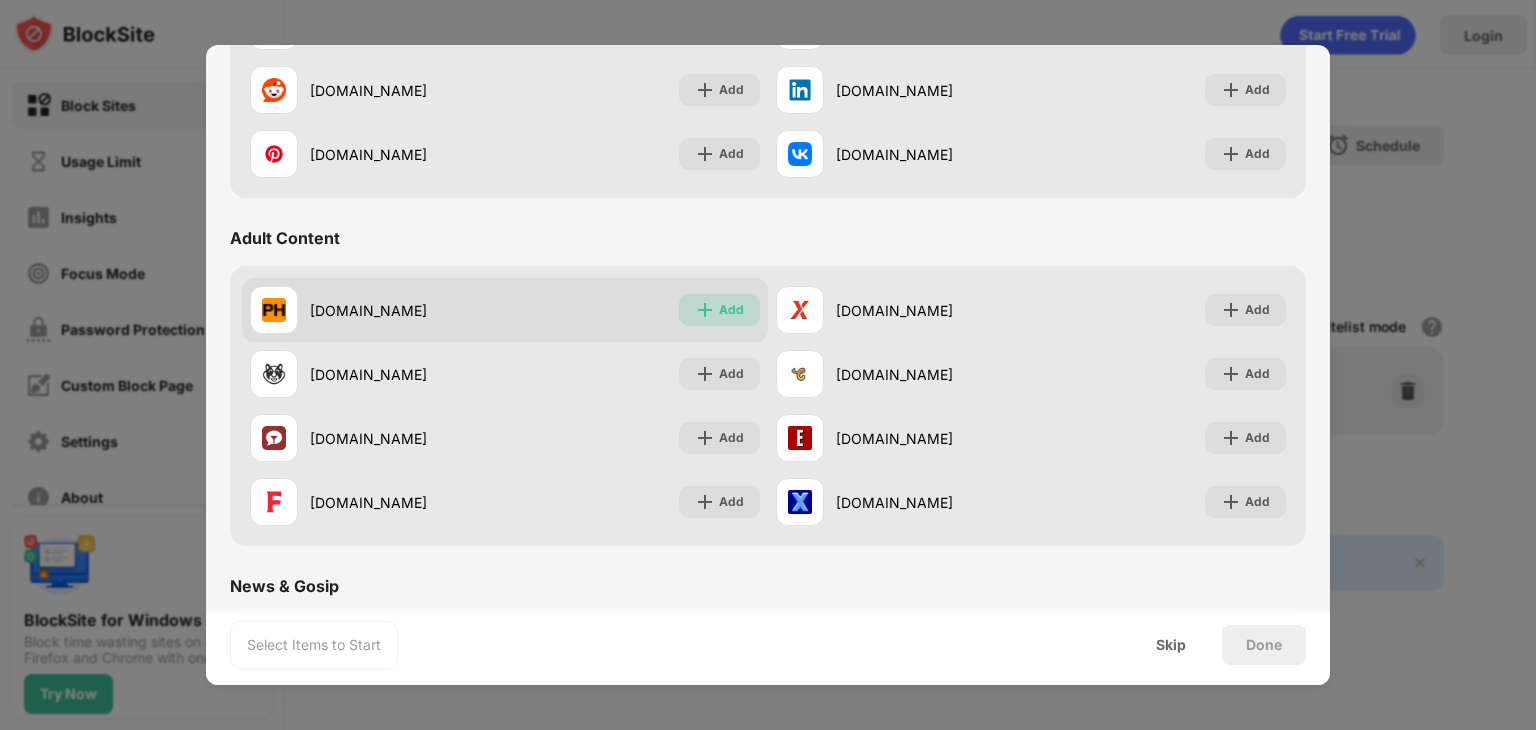click on "Add" at bounding box center [731, 310] 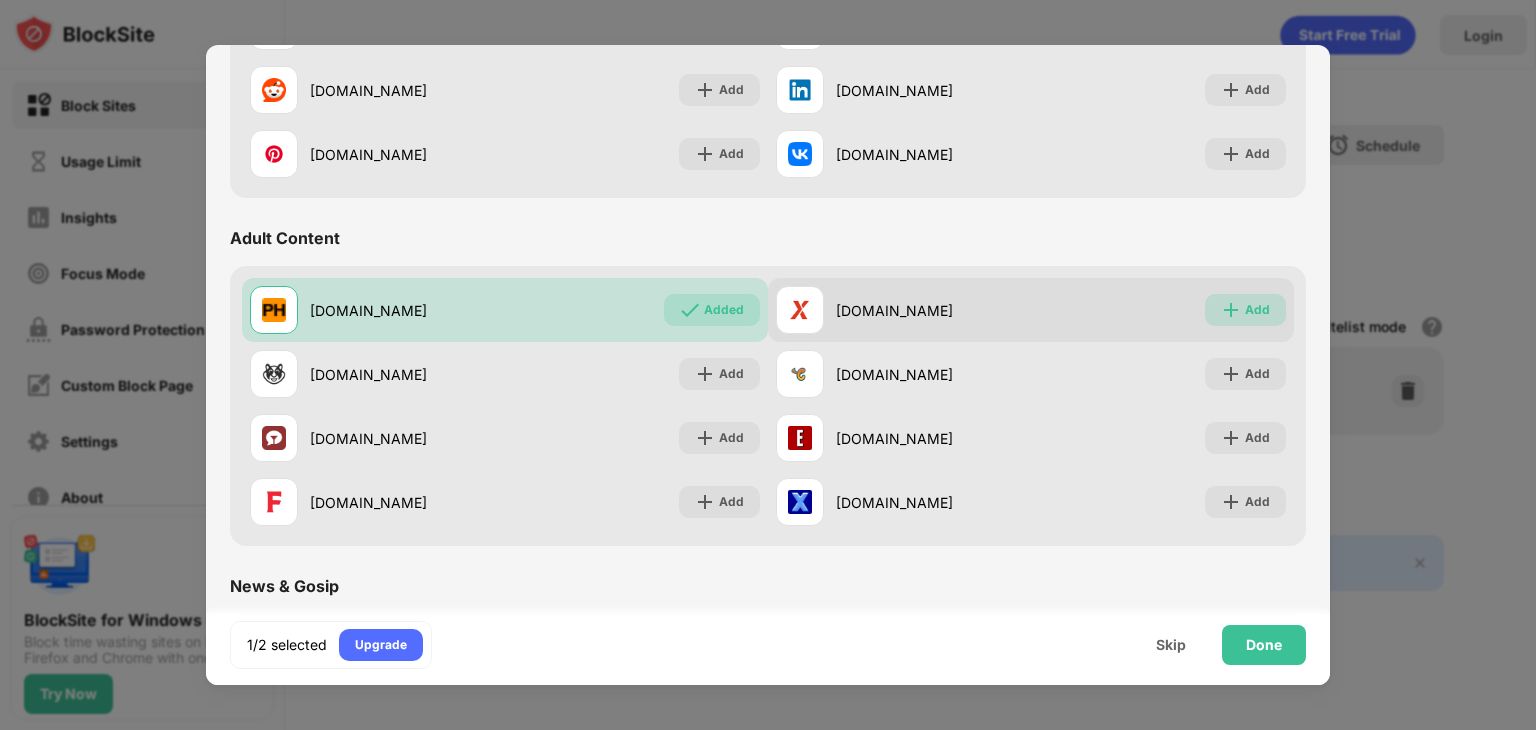 click on "Add" at bounding box center [1245, 310] 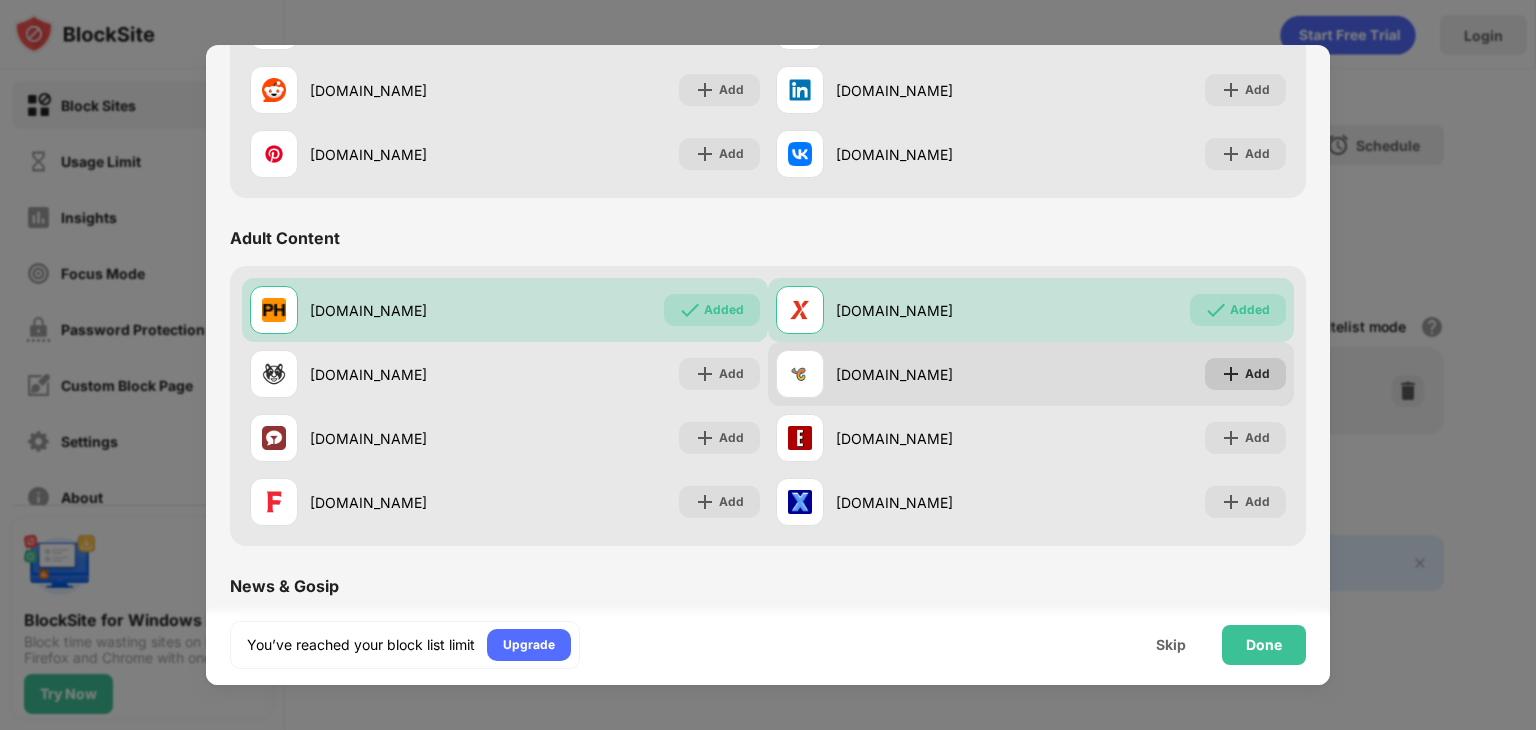 click at bounding box center (1231, 374) 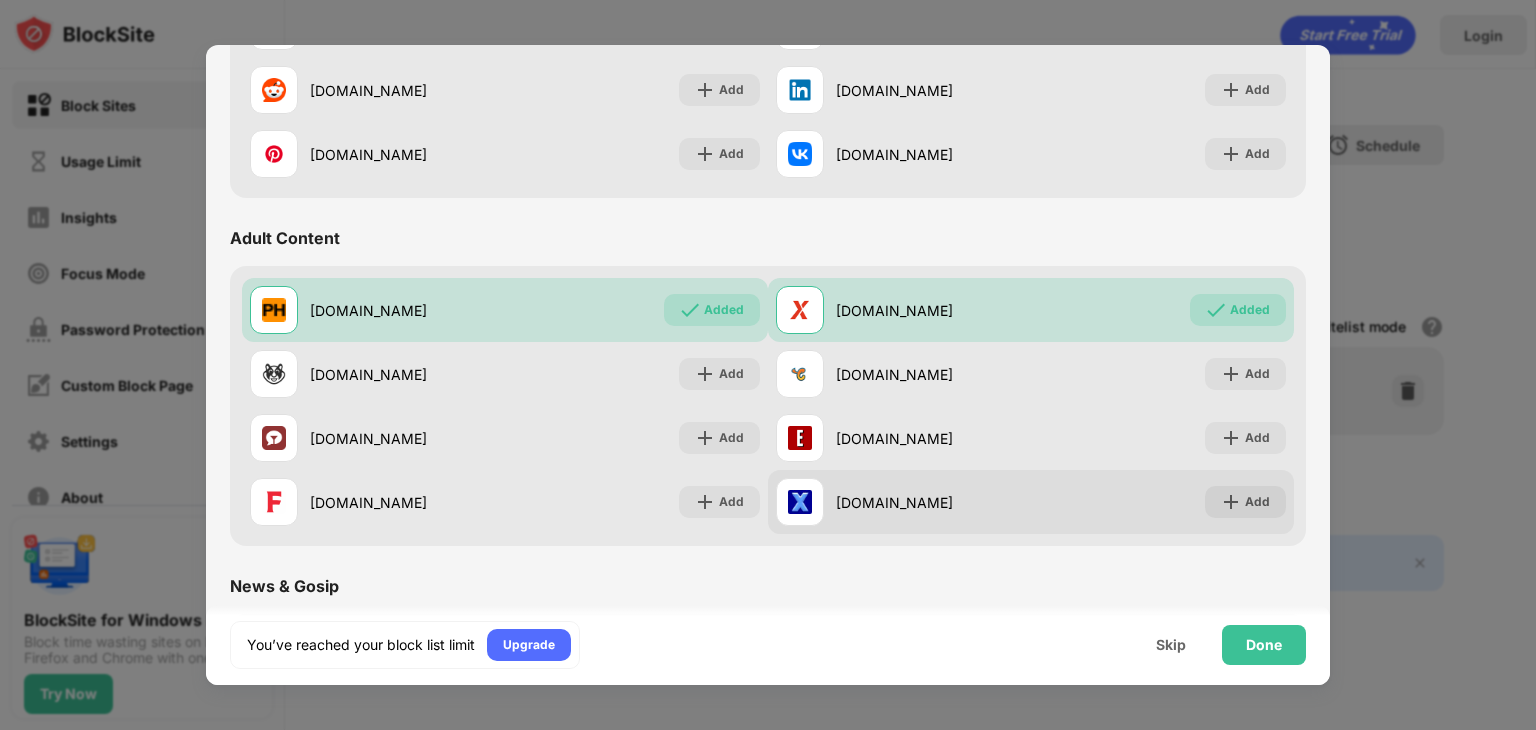 drag, startPoint x: 1236, startPoint y: 438, endPoint x: 1226, endPoint y: 495, distance: 57.870544 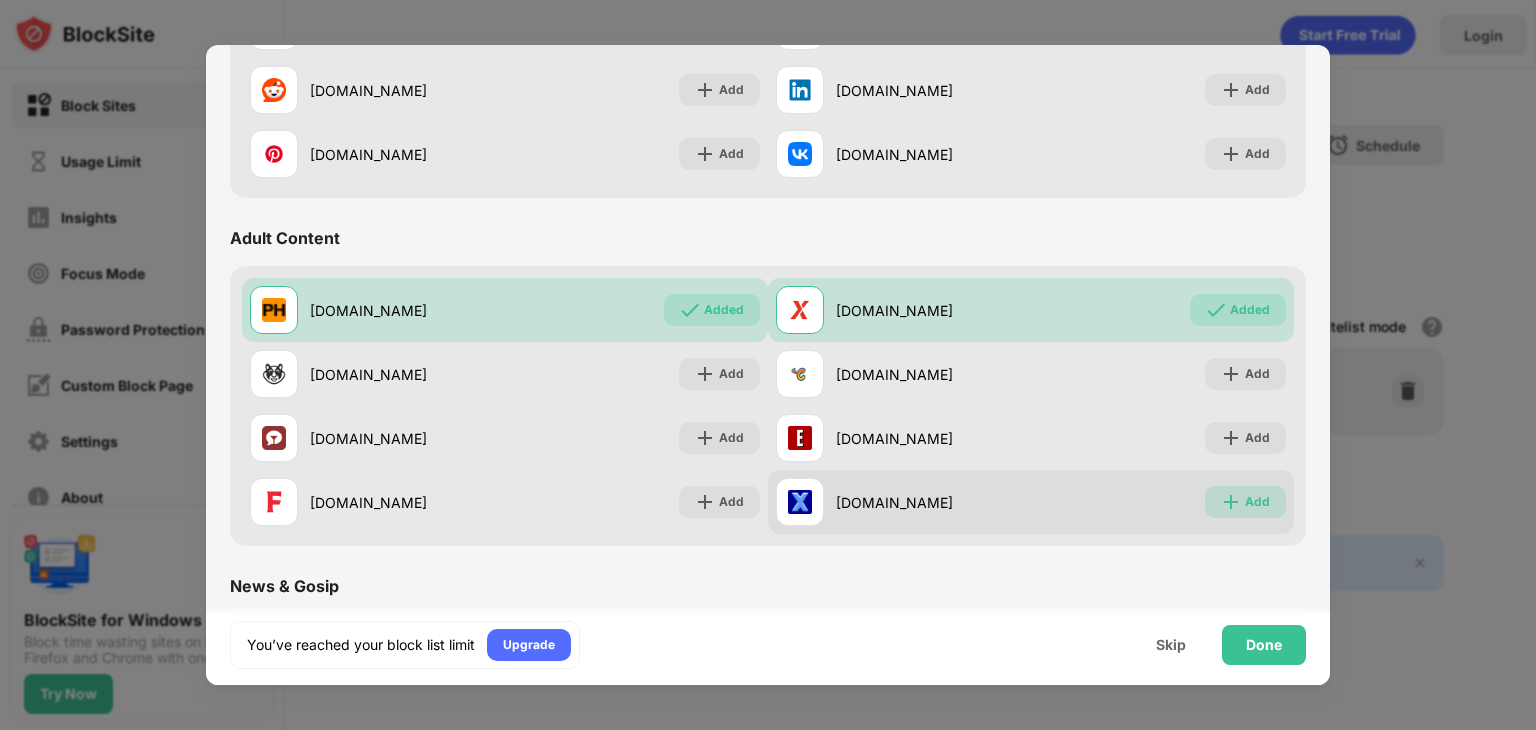 click at bounding box center [1231, 502] 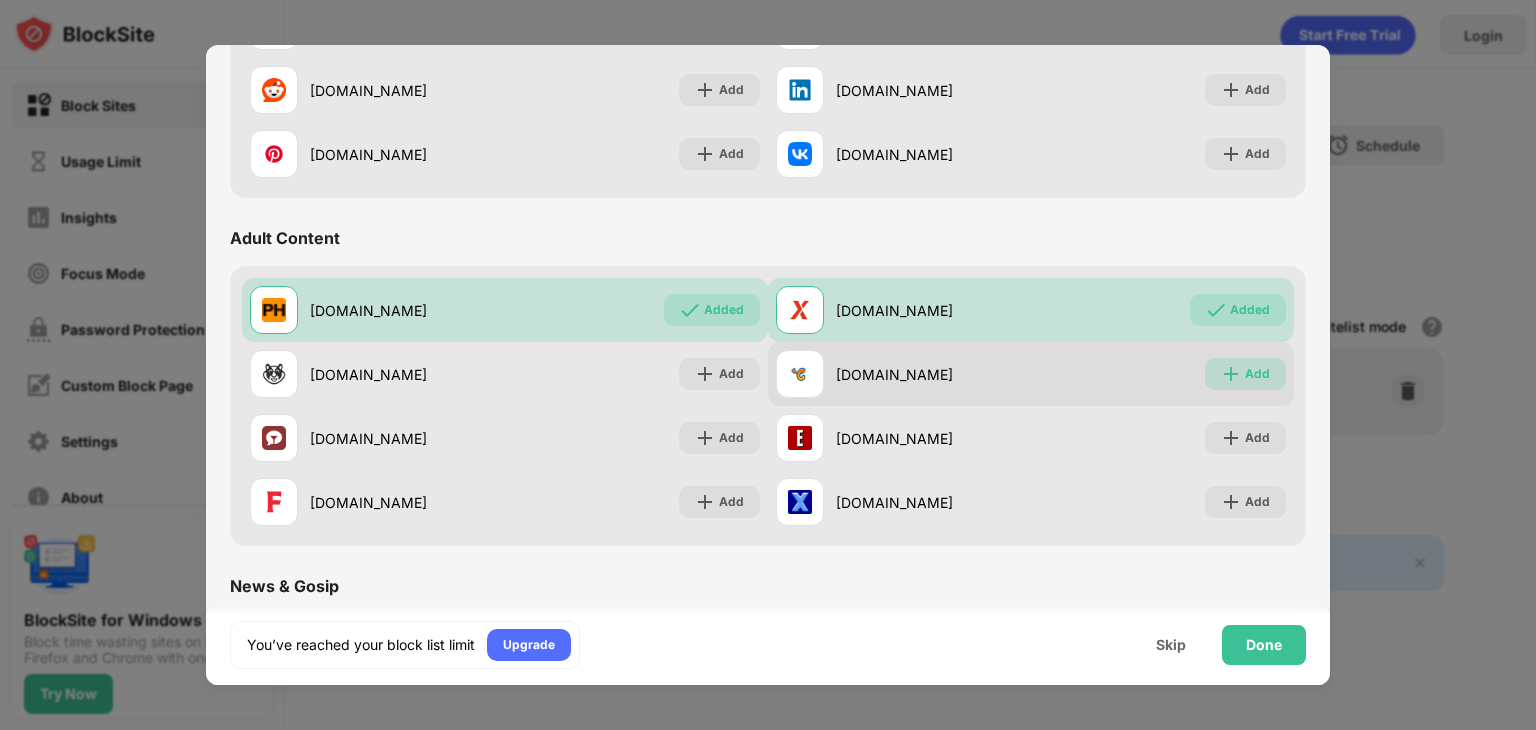 click on "Add" at bounding box center (1245, 374) 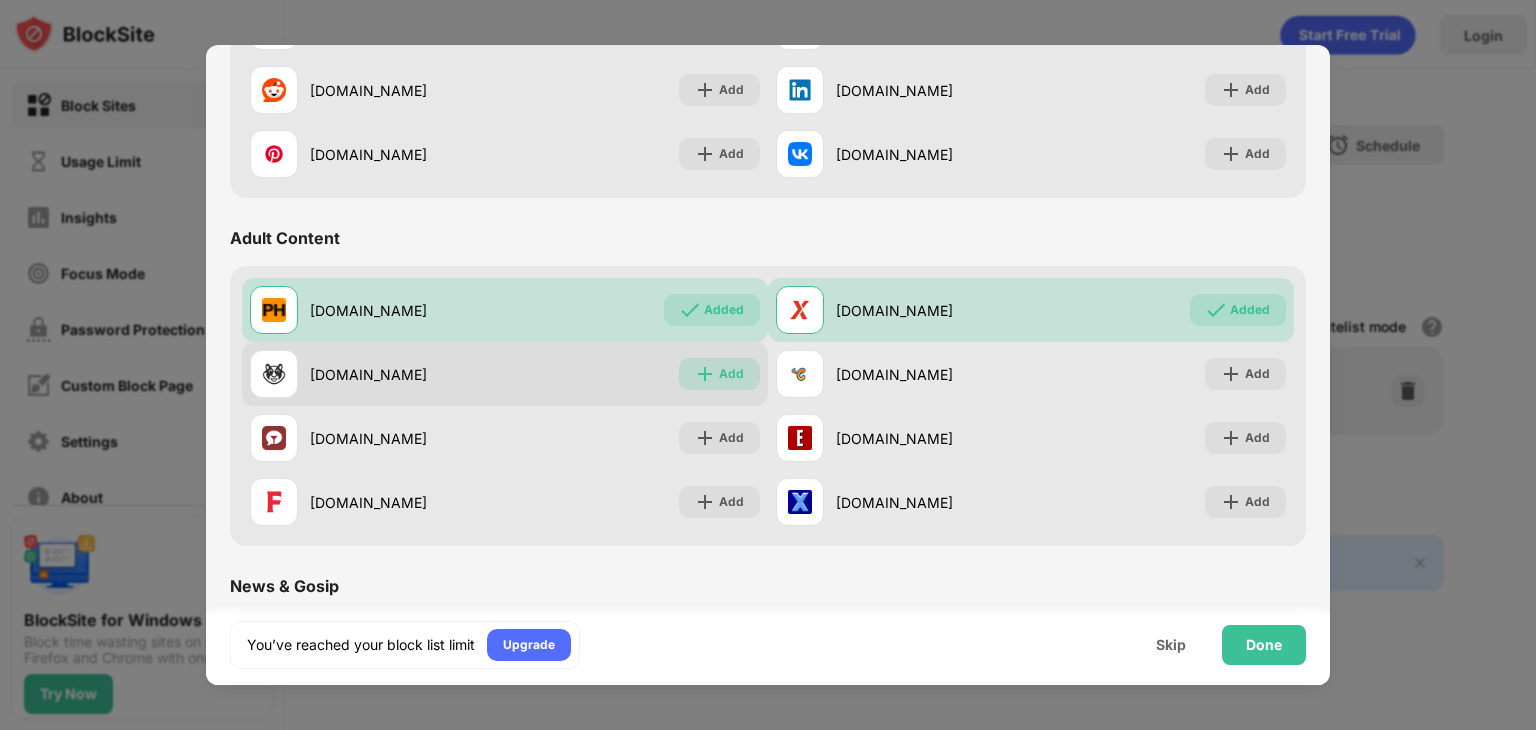 click at bounding box center (705, 374) 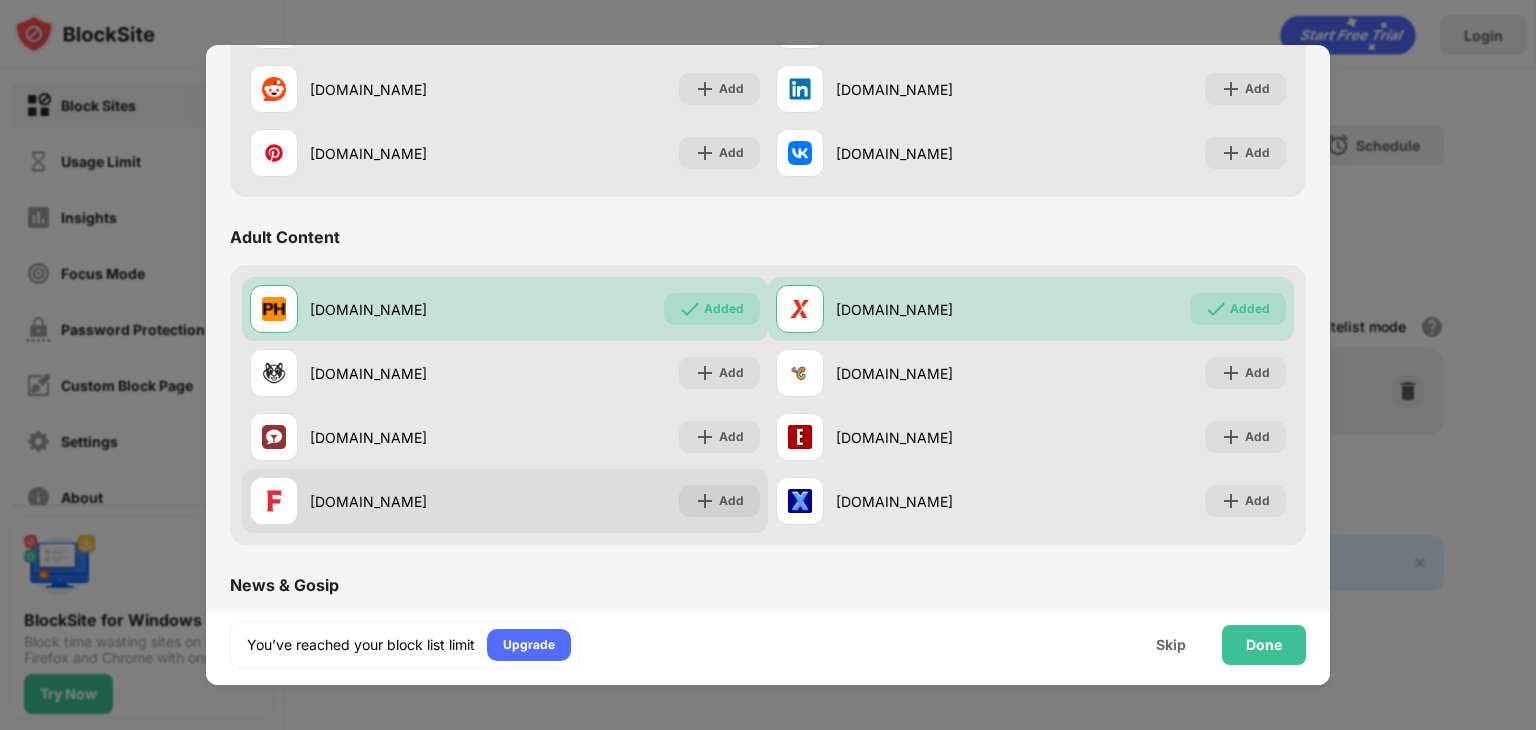 scroll, scrollTop: 747, scrollLeft: 0, axis: vertical 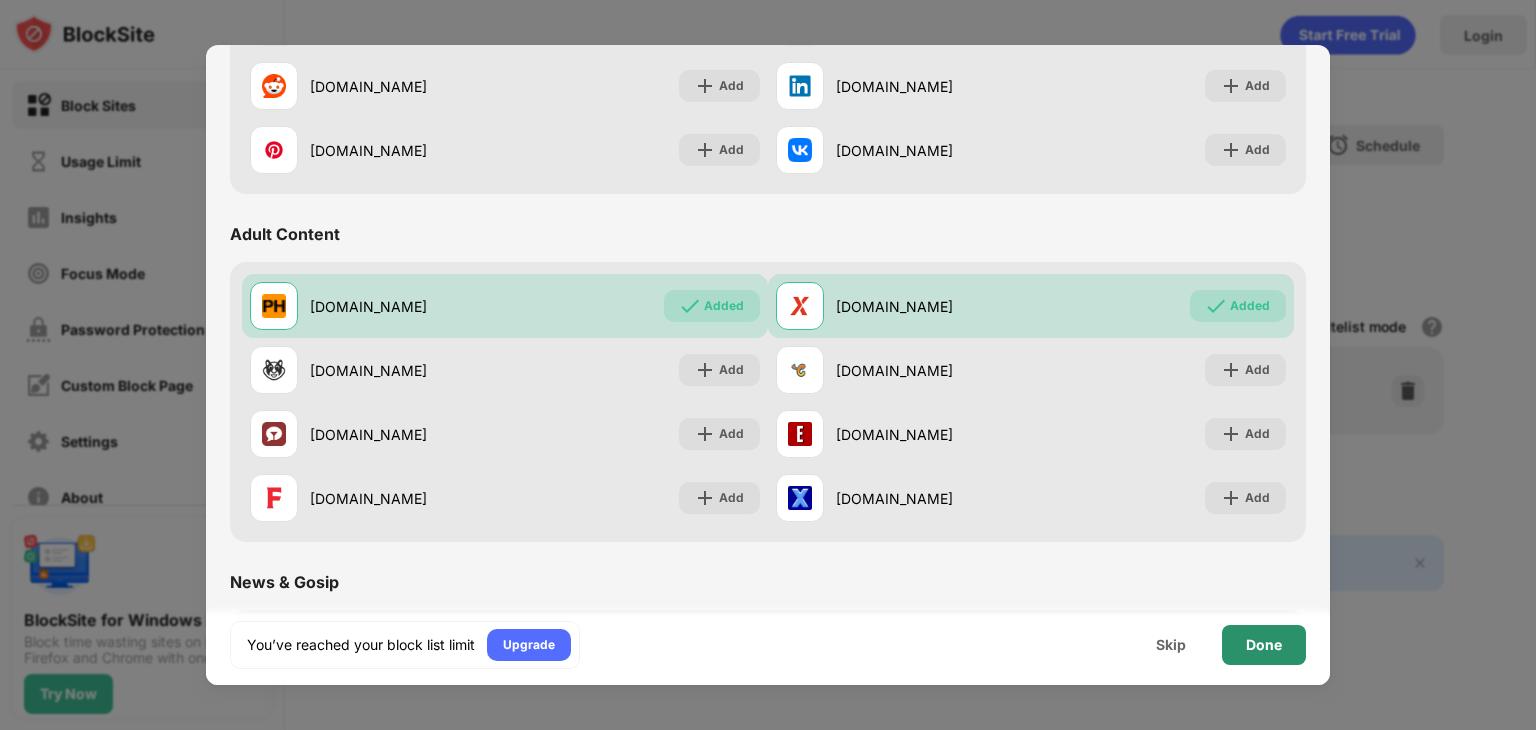 click on "Done" at bounding box center (1264, 645) 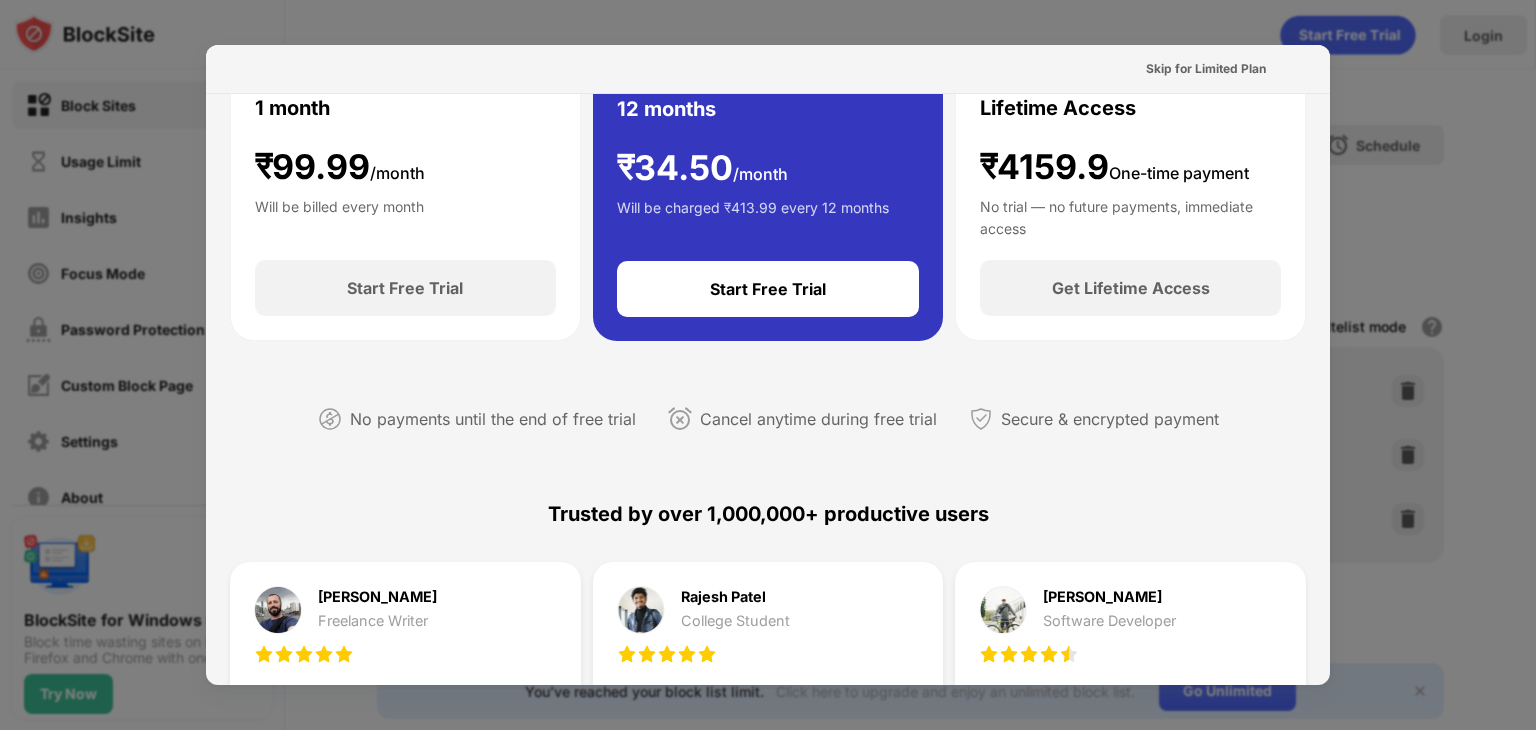 scroll, scrollTop: 0, scrollLeft: 0, axis: both 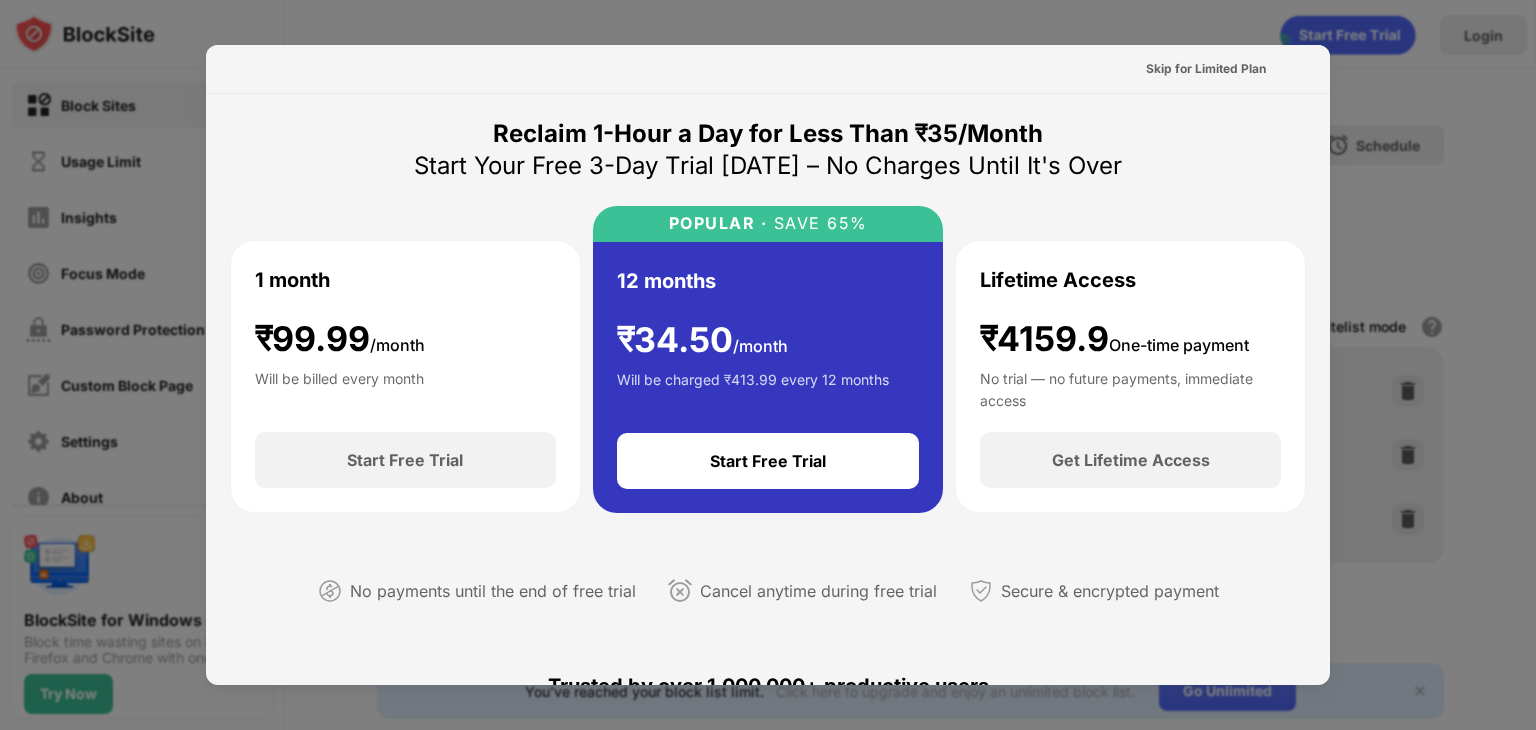 drag, startPoint x: 1535, startPoint y: 61, endPoint x: 1405, endPoint y: 170, distance: 169.64964 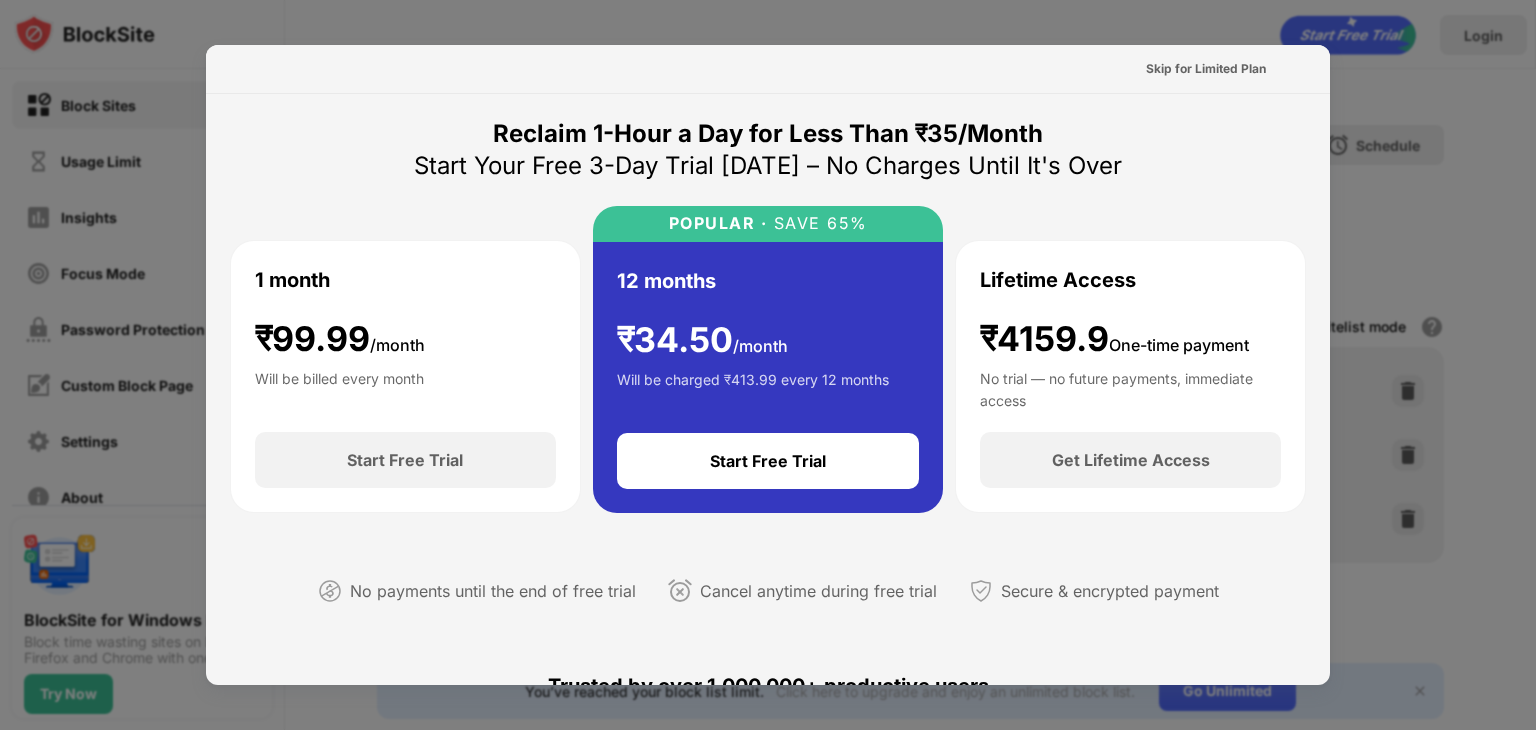 click at bounding box center [768, 365] 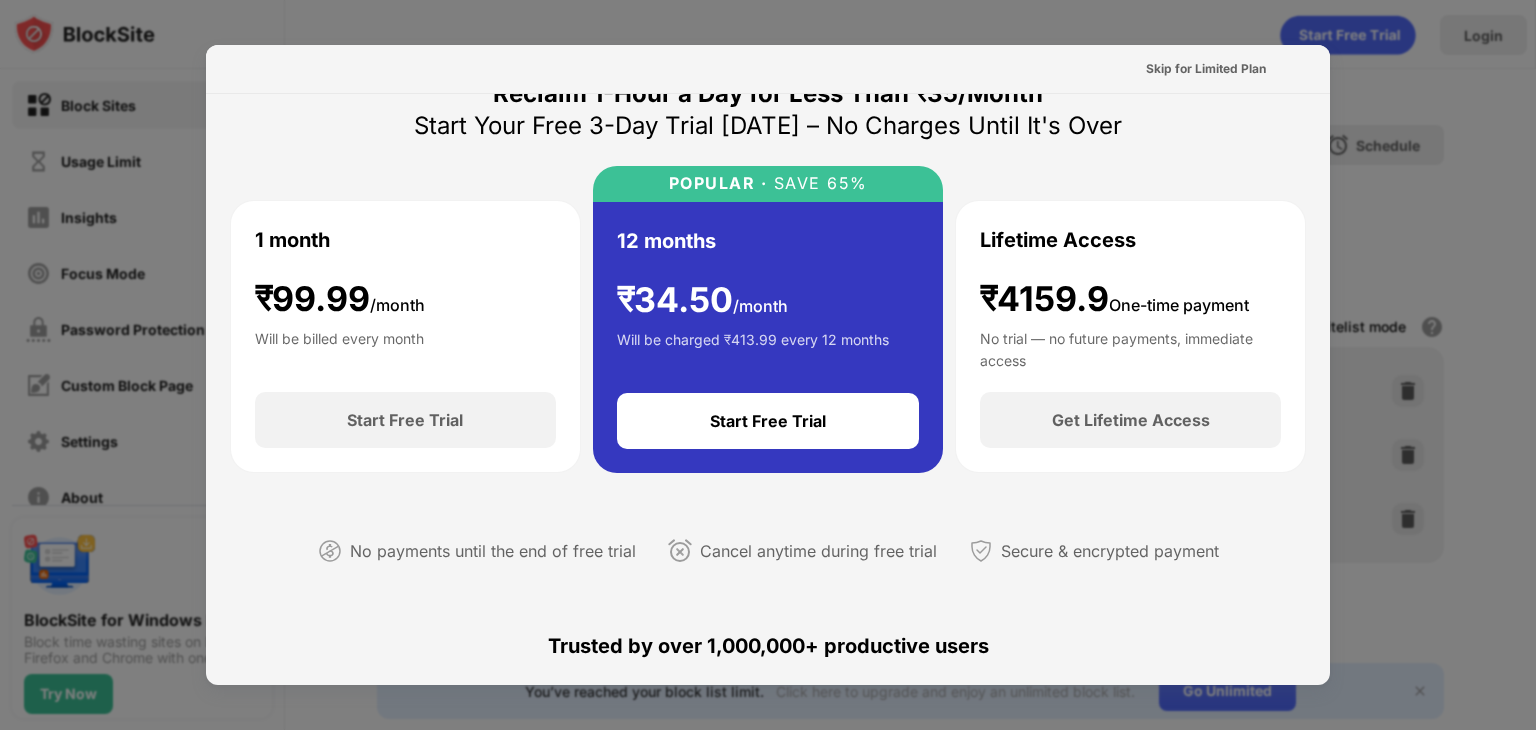scroll, scrollTop: 42, scrollLeft: 0, axis: vertical 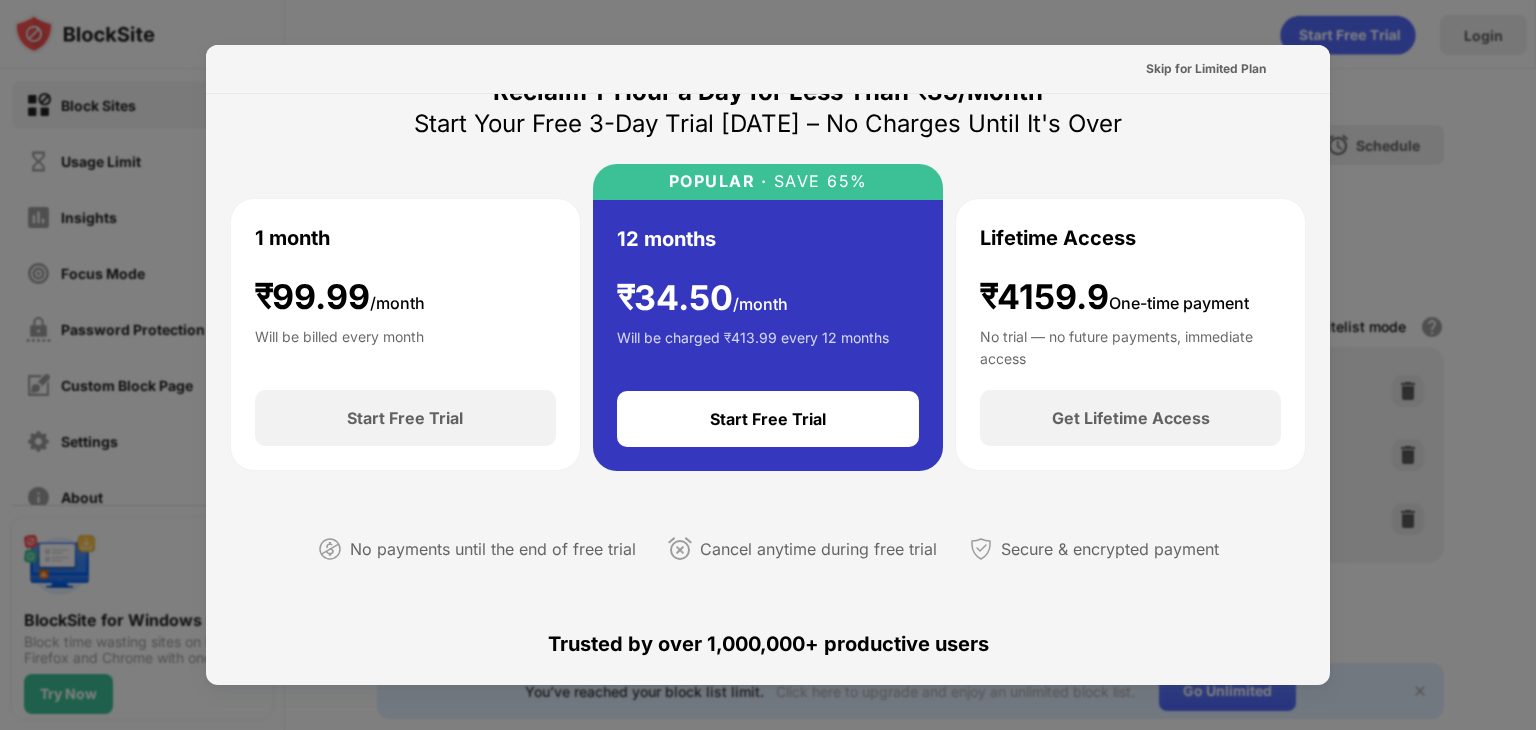 click at bounding box center (768, 365) 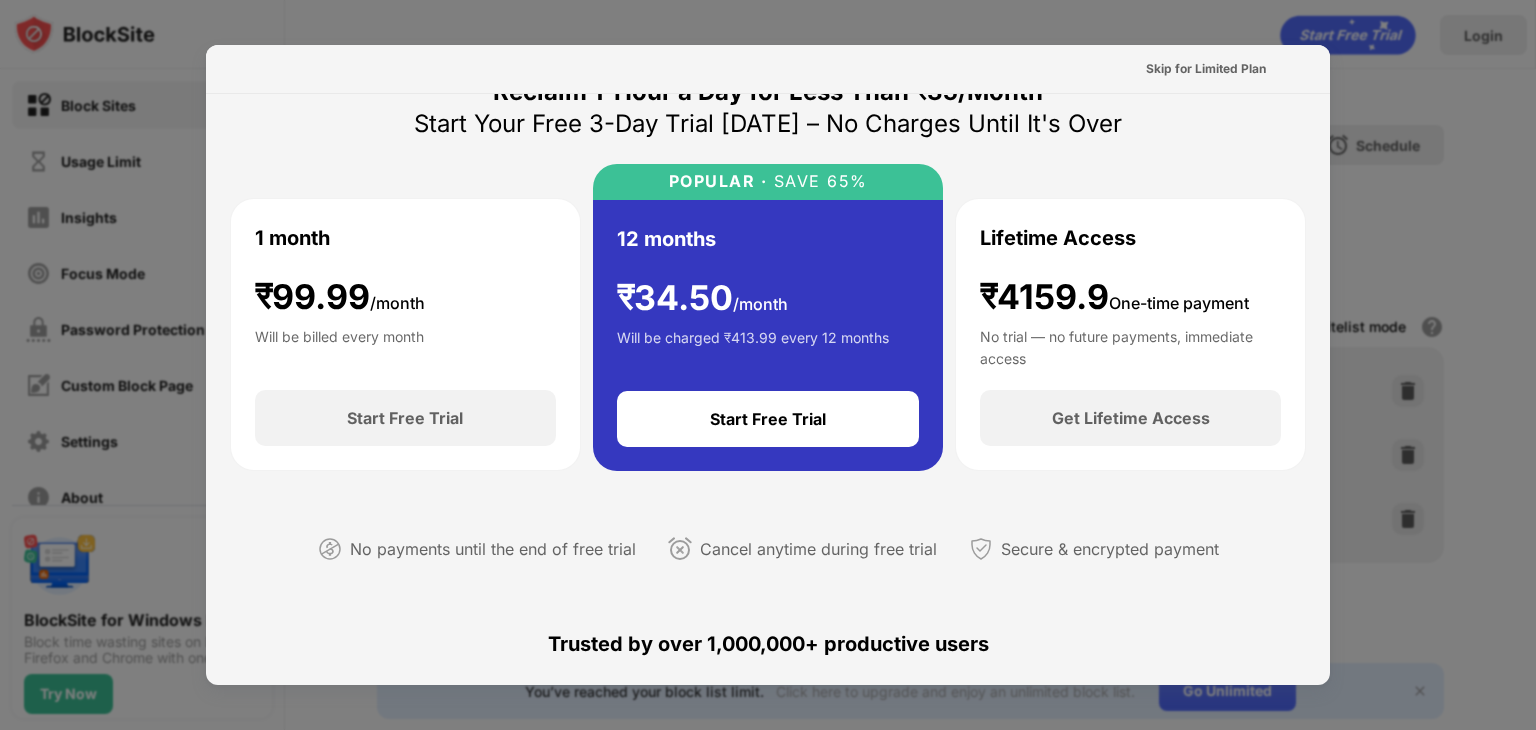 click at bounding box center [768, 365] 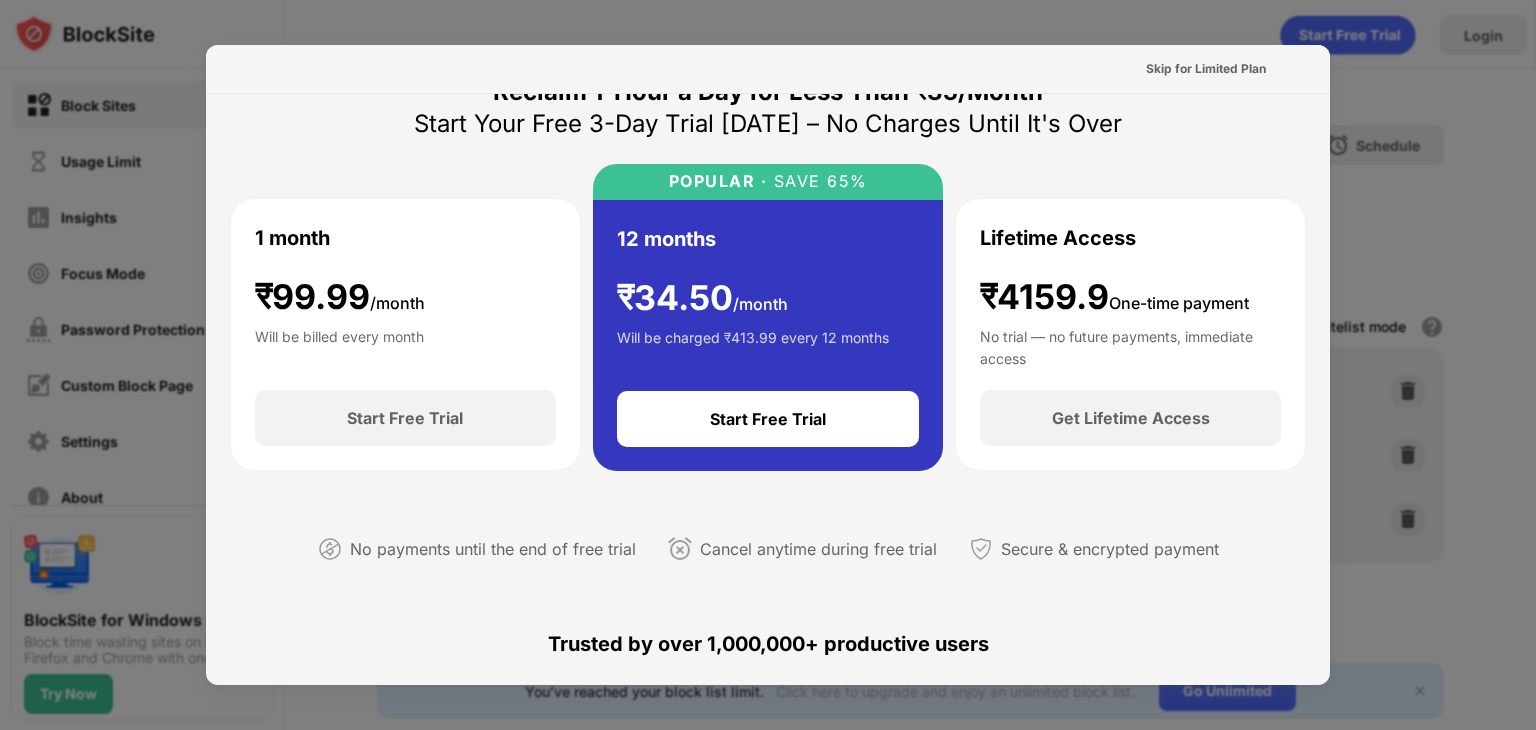 click at bounding box center [768, 365] 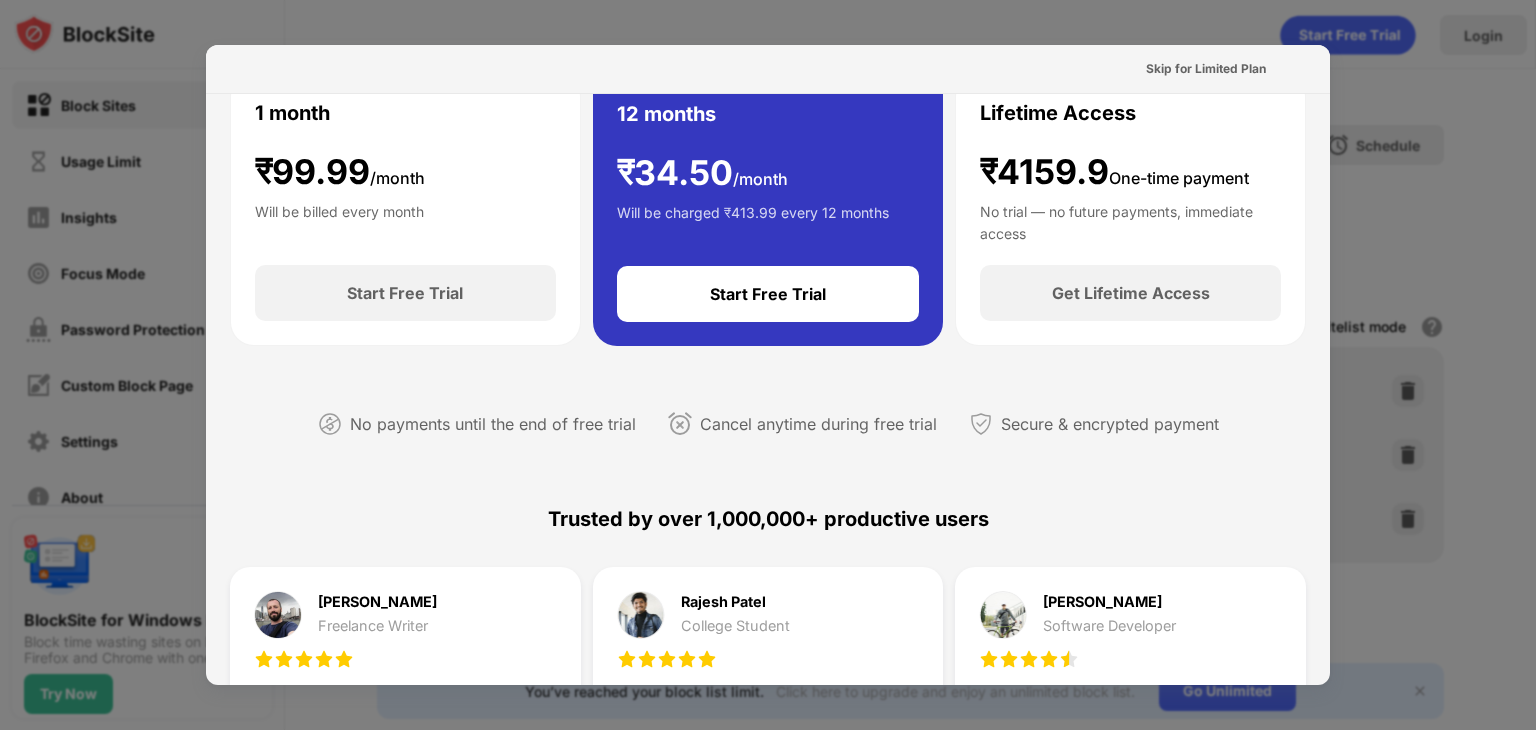 scroll, scrollTop: 0, scrollLeft: 0, axis: both 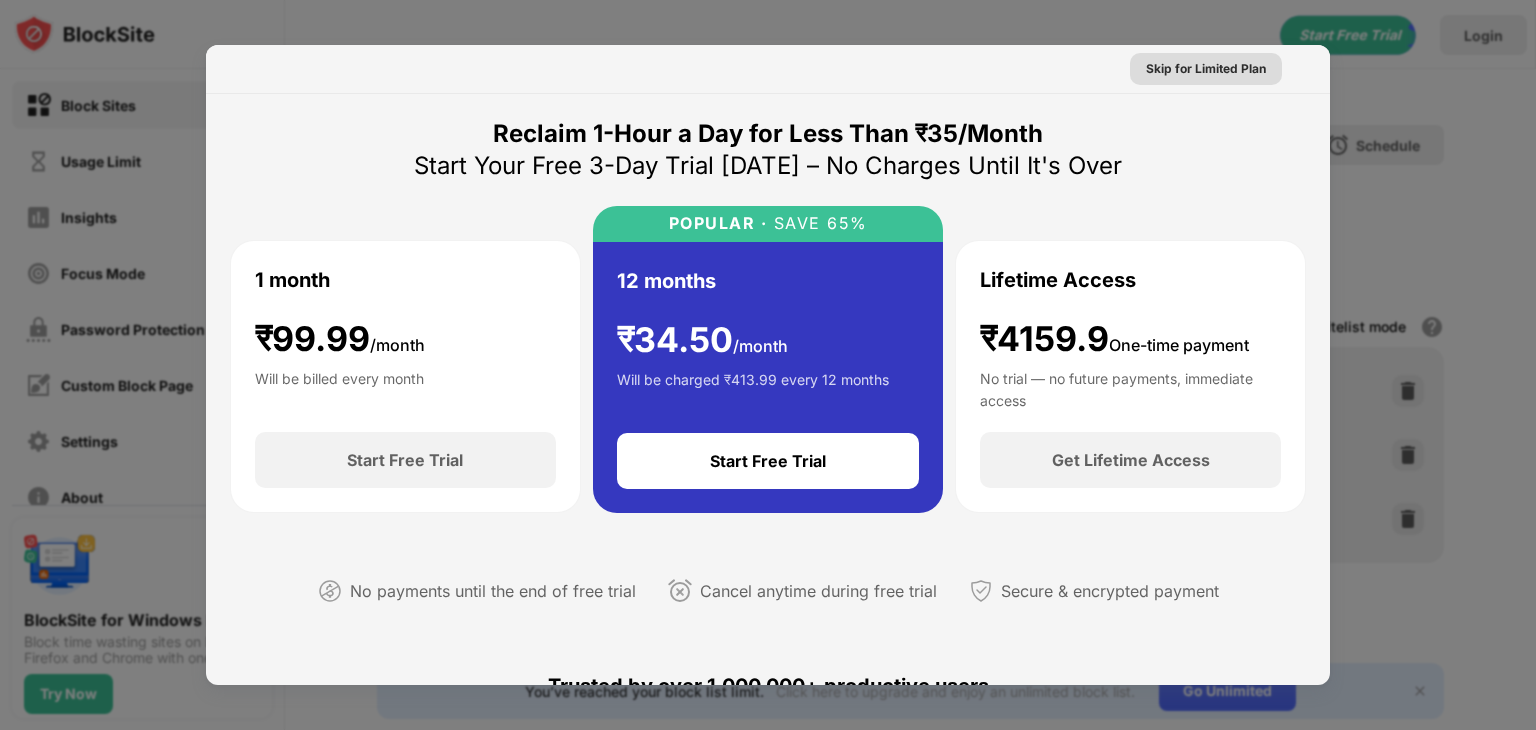 click on "Skip for Limited Plan" at bounding box center [1206, 69] 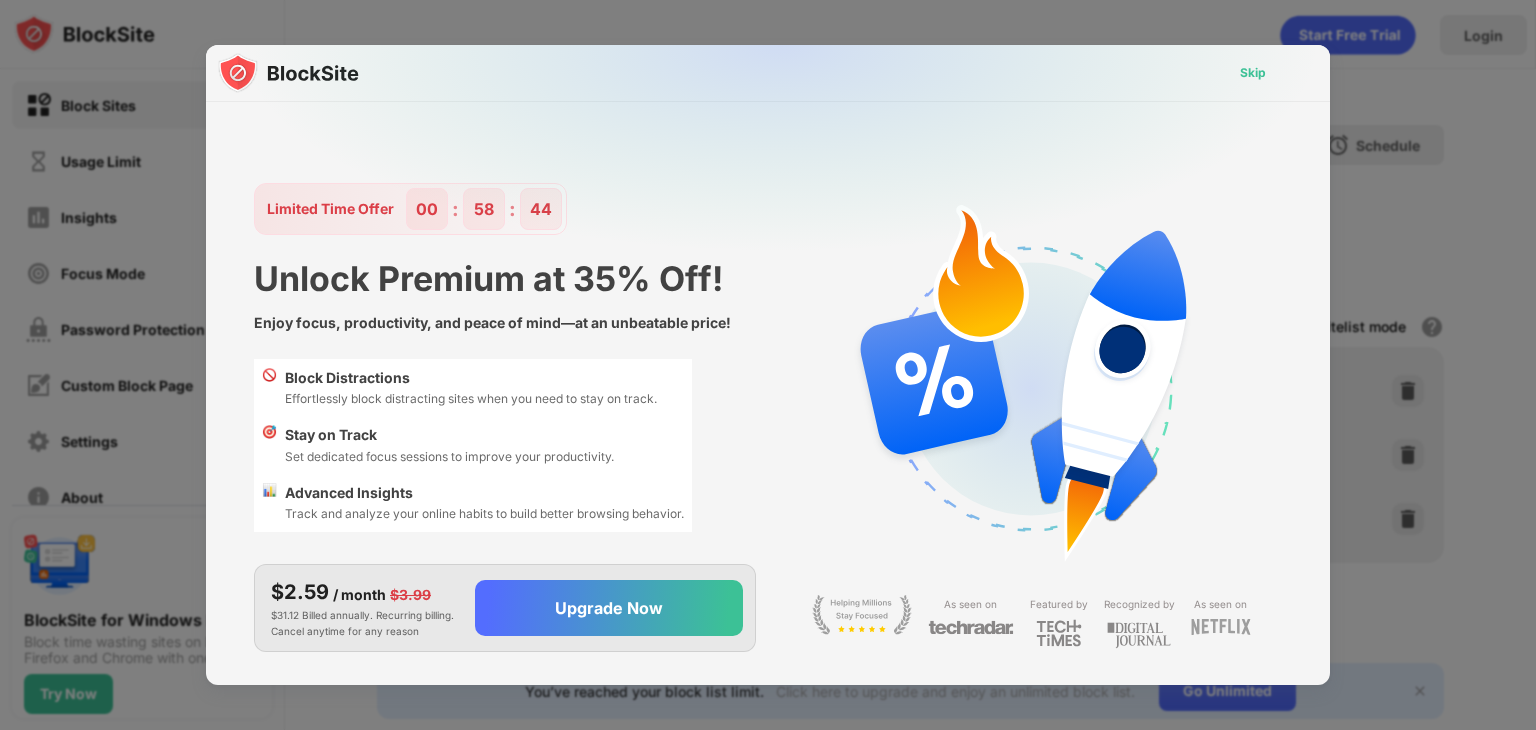 click on "Skip" at bounding box center (1253, 73) 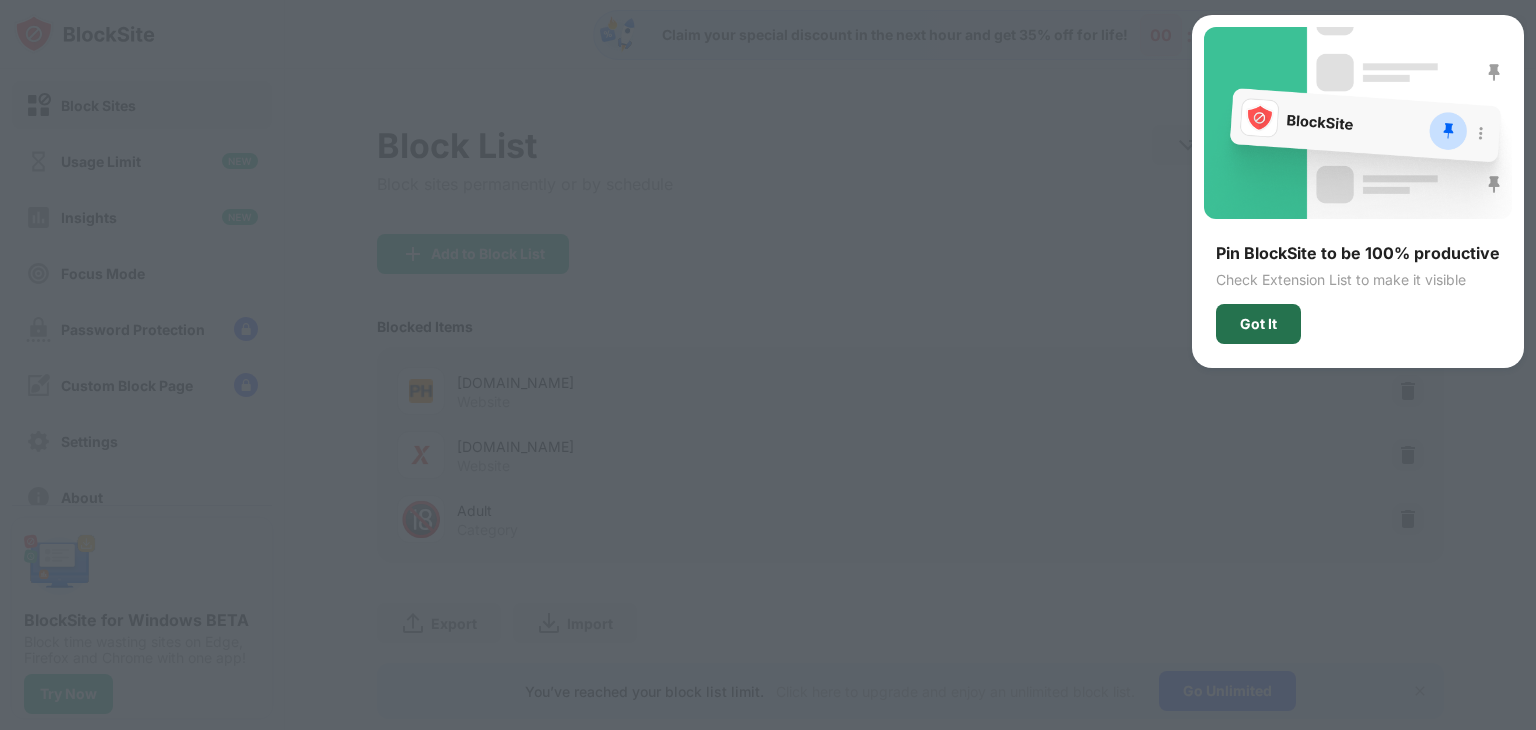 click on "Got It" at bounding box center [1258, 324] 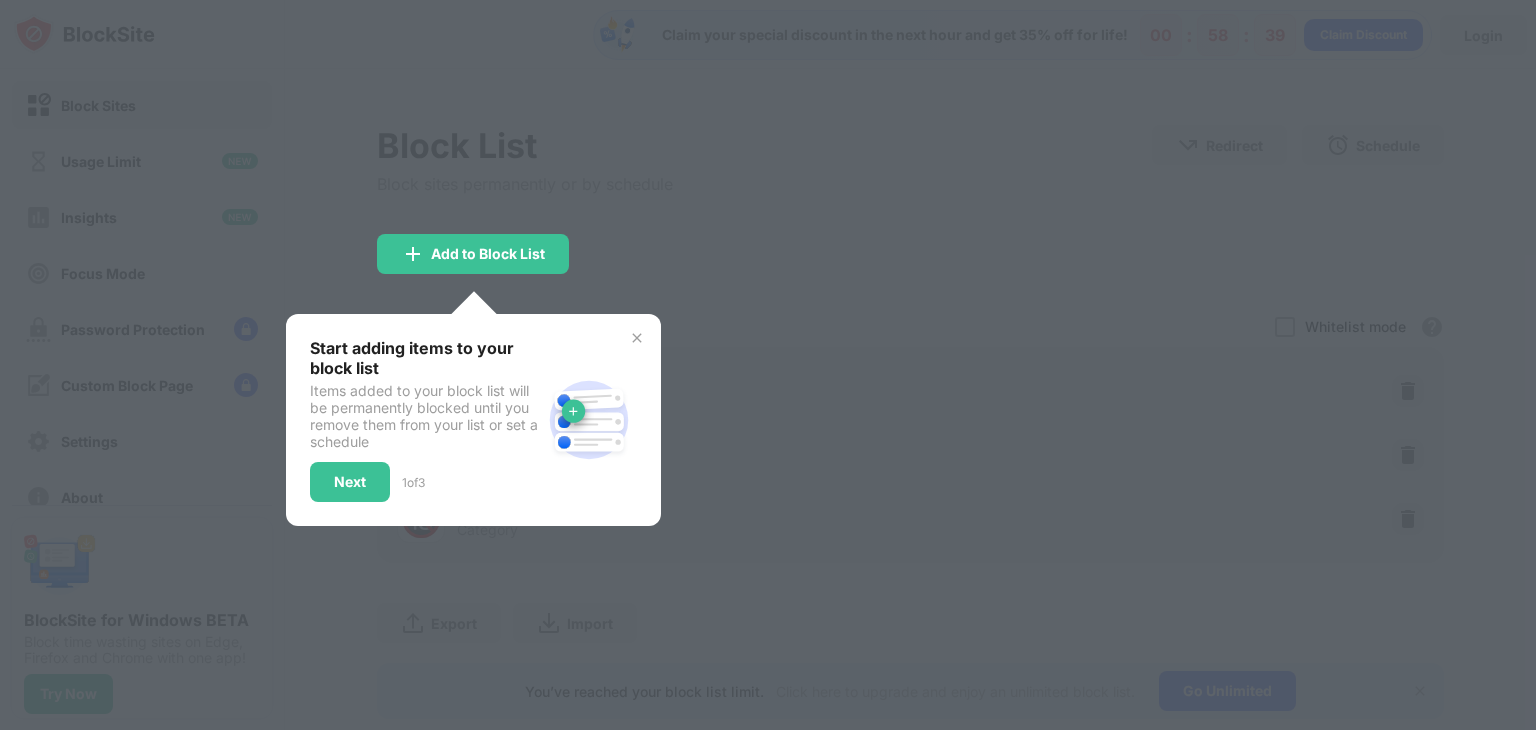click at bounding box center (637, 338) 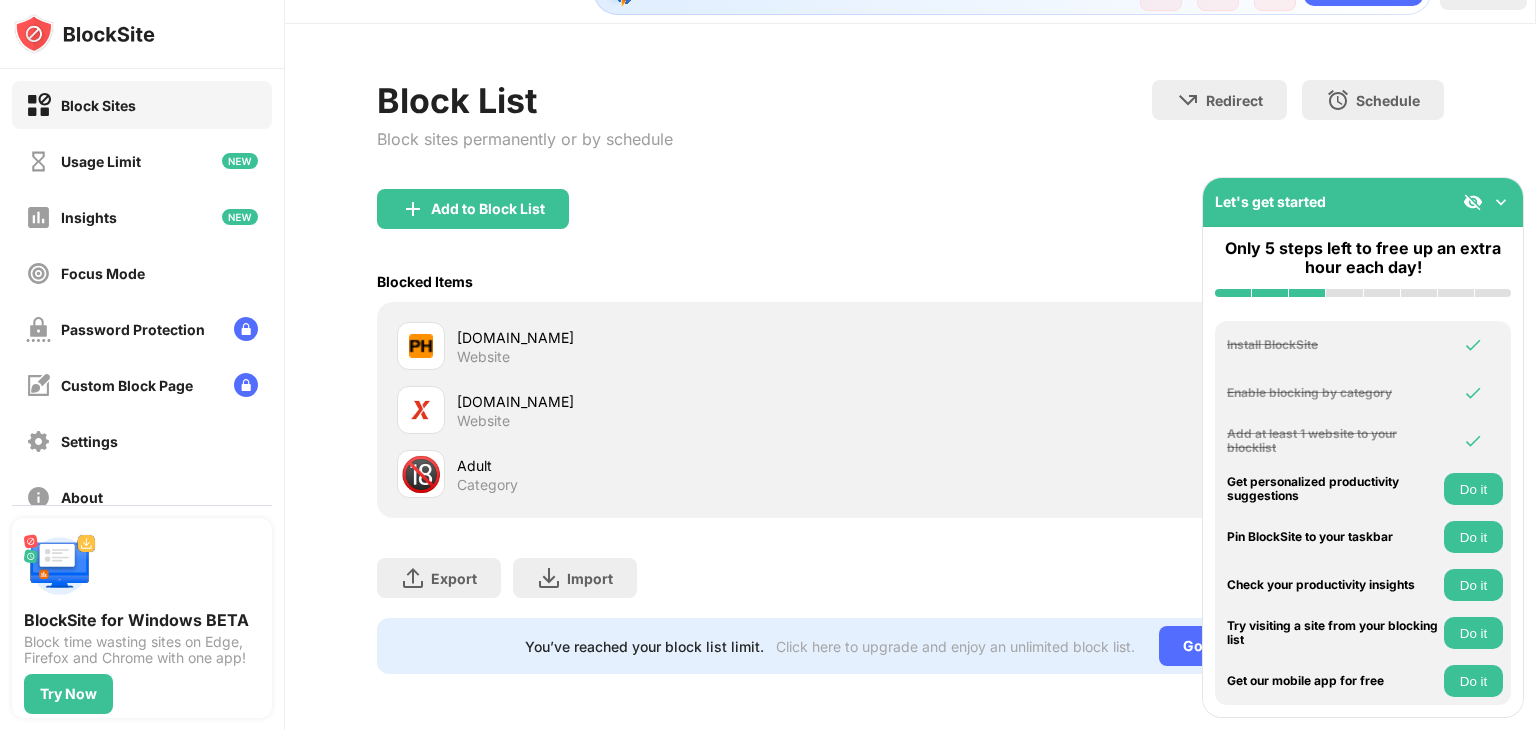 scroll, scrollTop: 0, scrollLeft: 0, axis: both 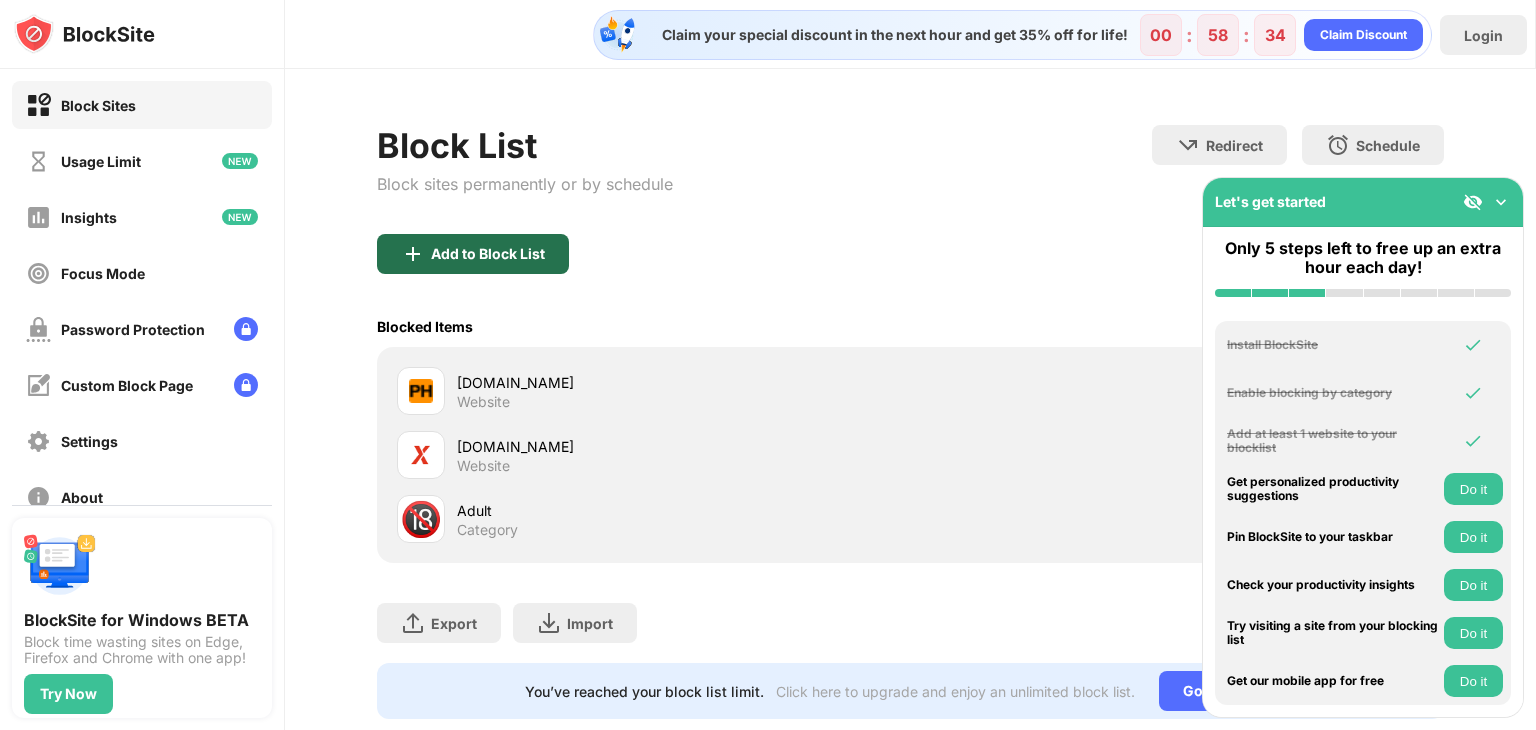 click on "Add to Block List" at bounding box center (473, 254) 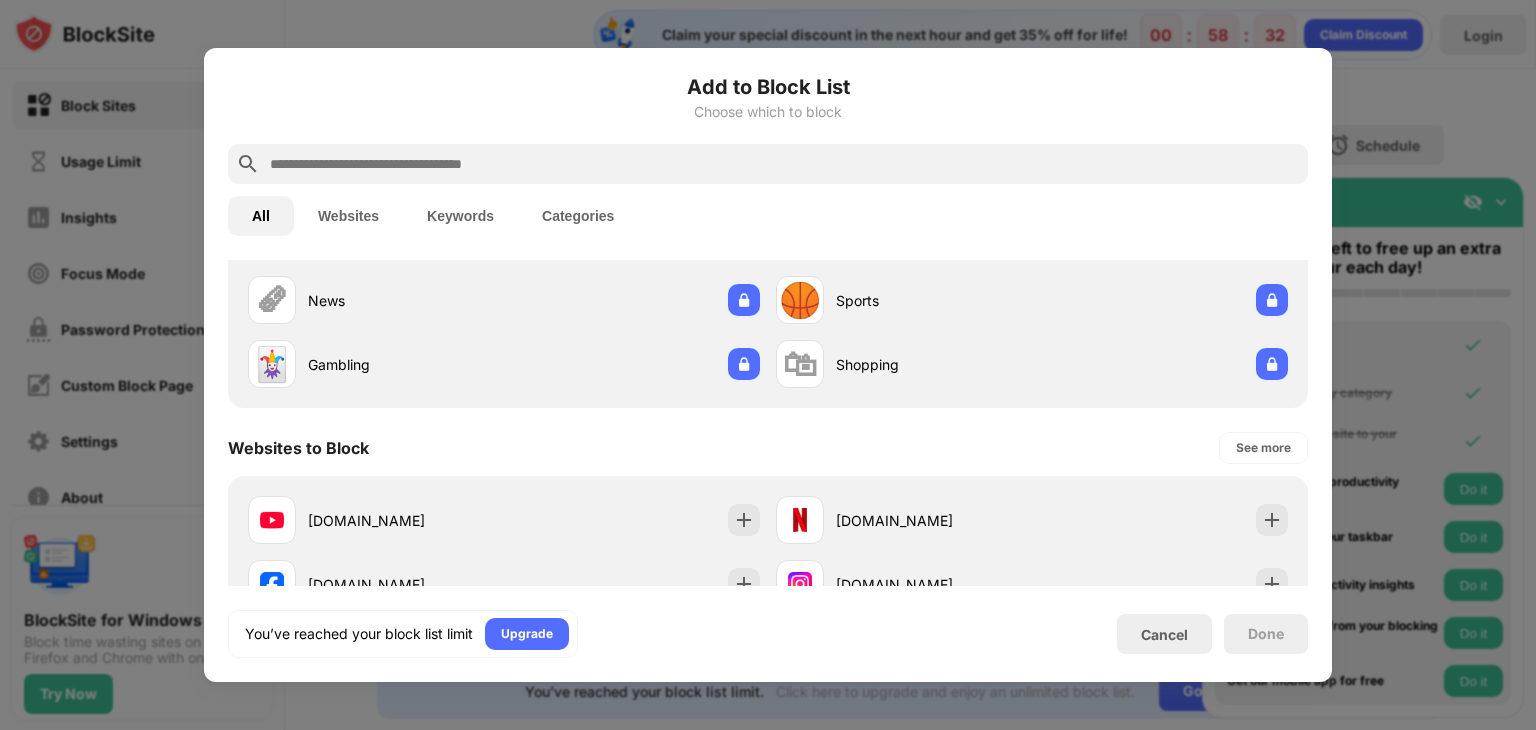 scroll, scrollTop: 0, scrollLeft: 0, axis: both 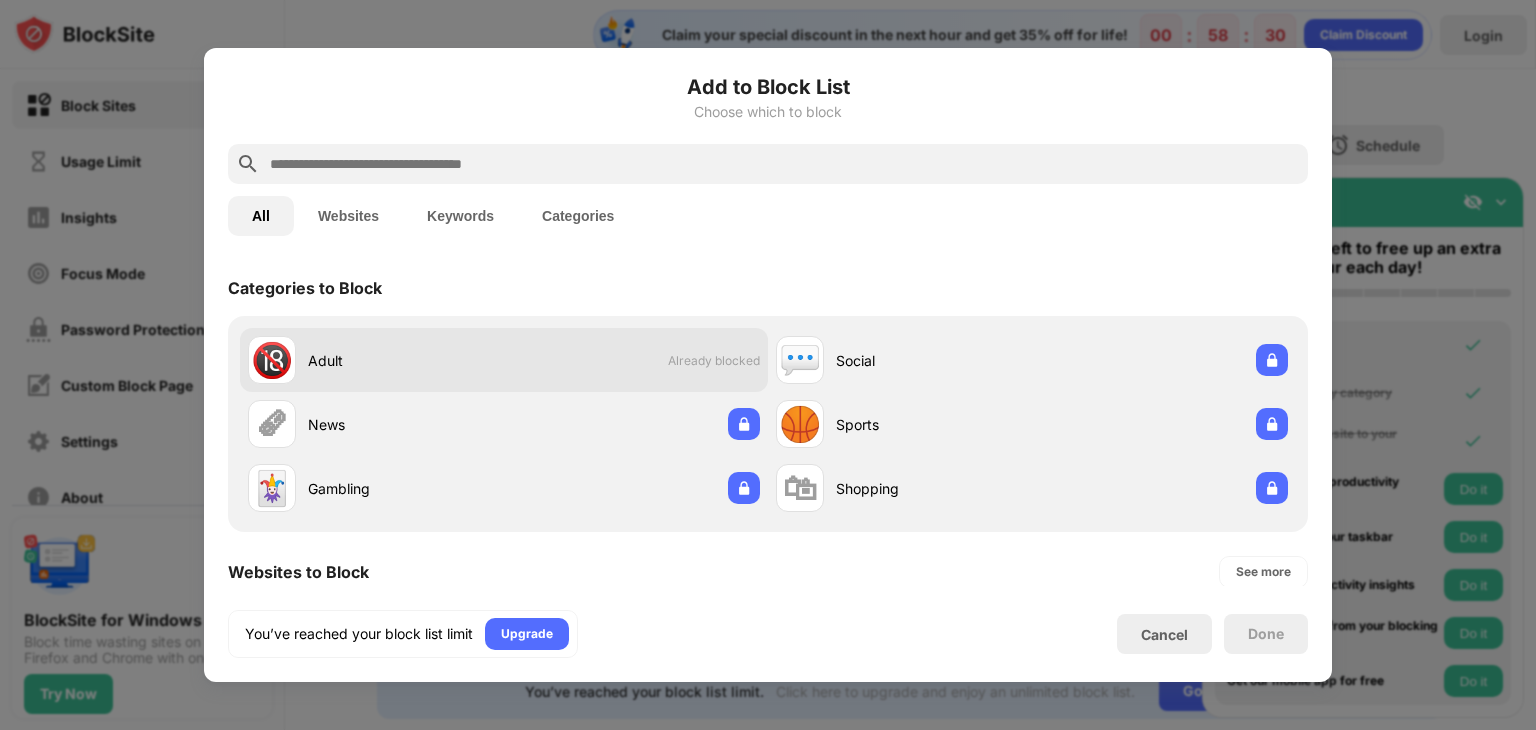 click on "Adult" at bounding box center (406, 360) 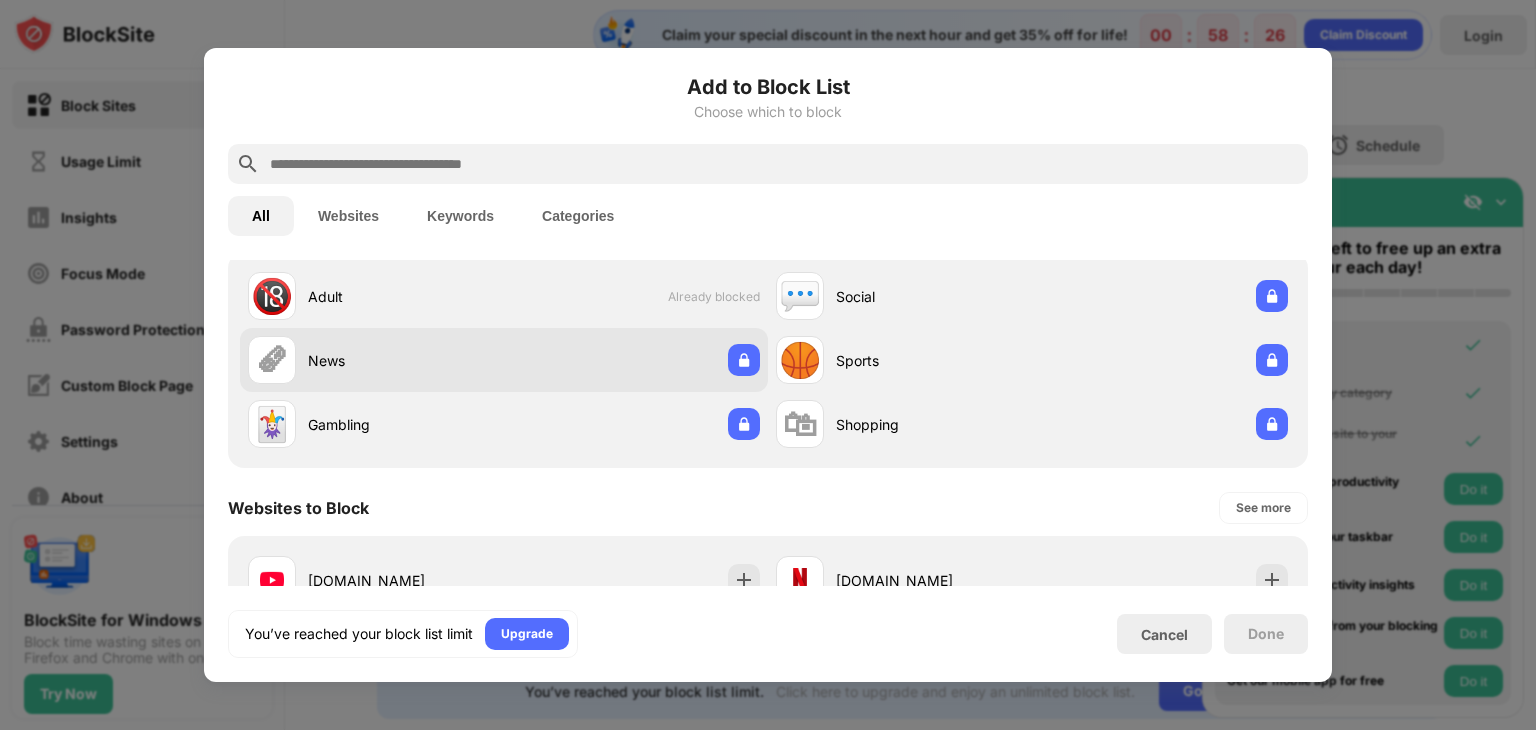 scroll, scrollTop: 0, scrollLeft: 0, axis: both 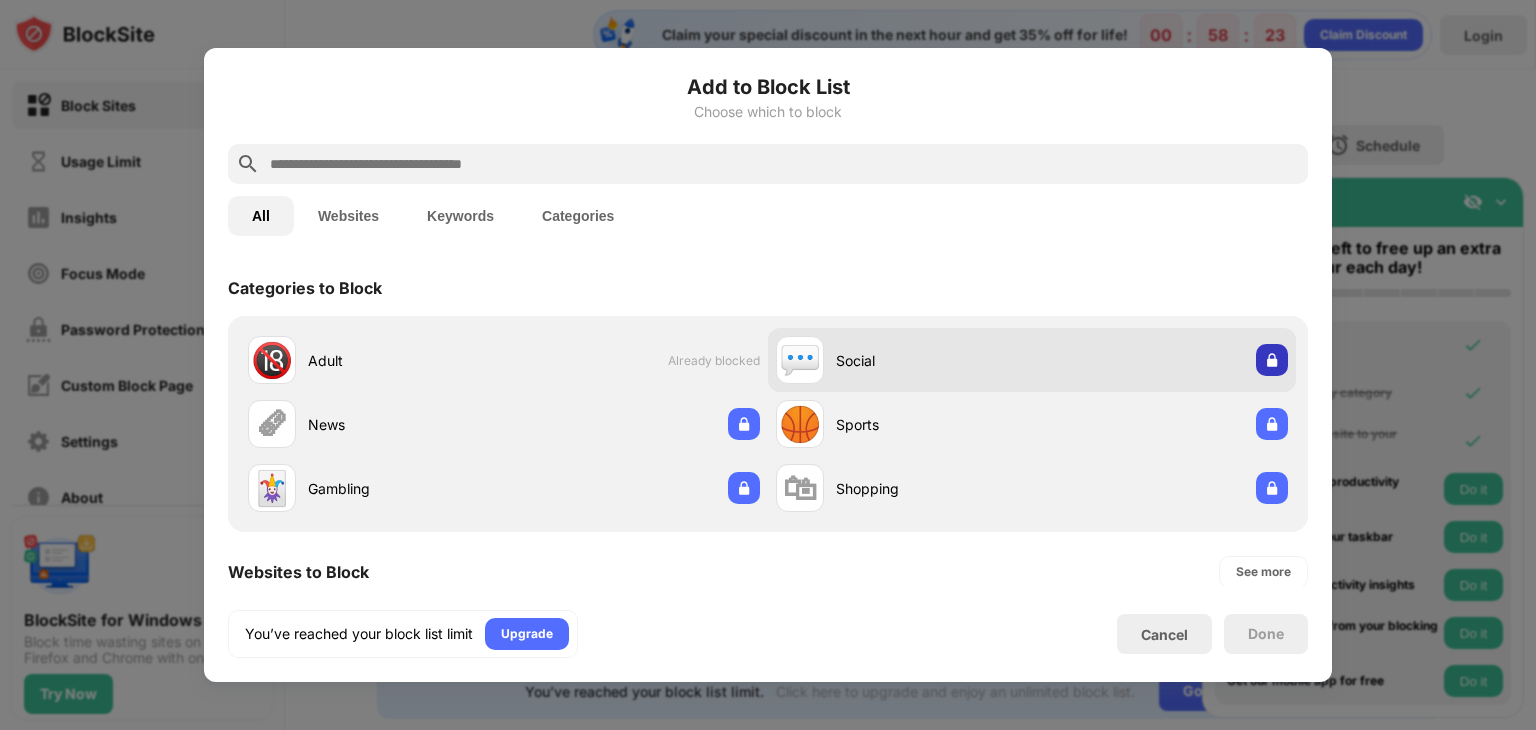 click at bounding box center (1272, 360) 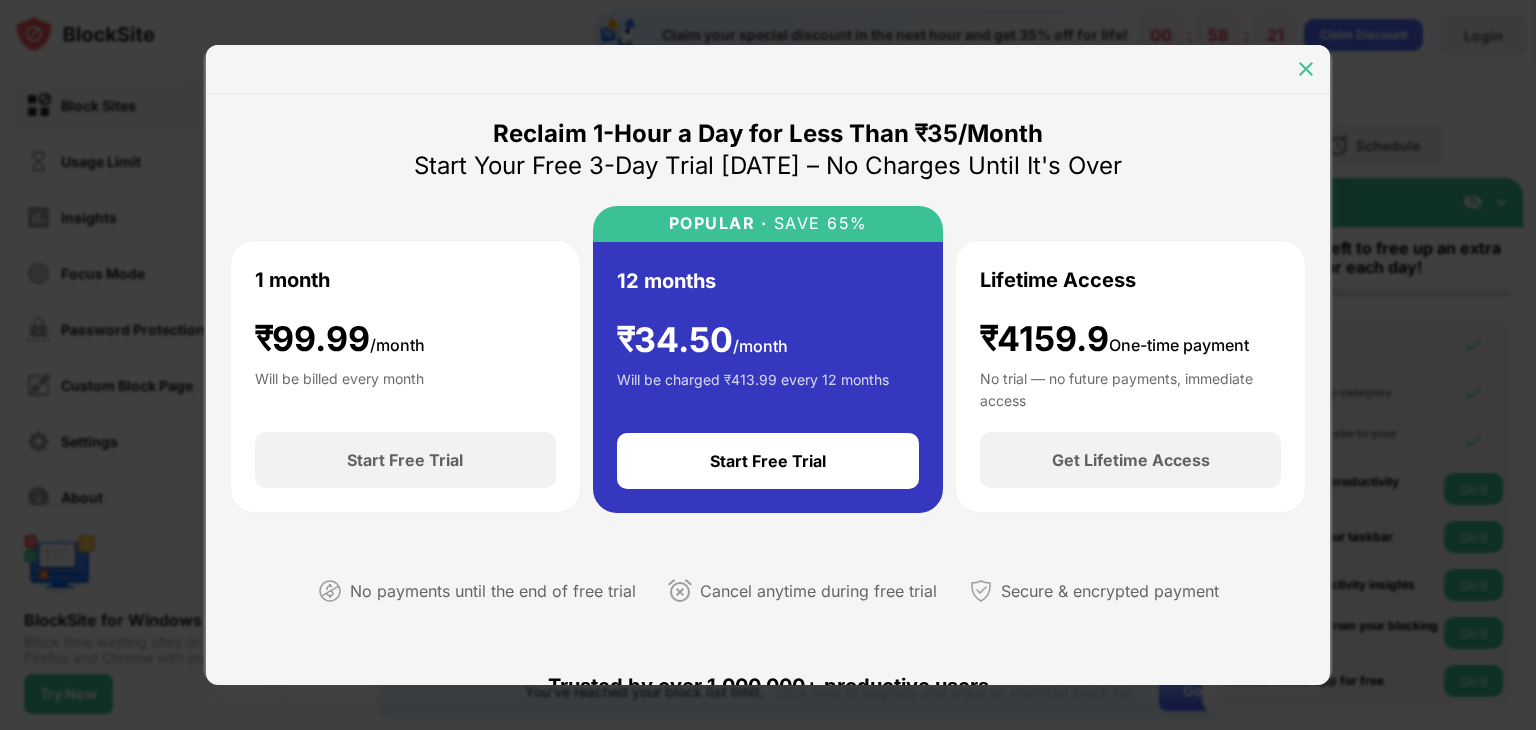 click at bounding box center (1306, 69) 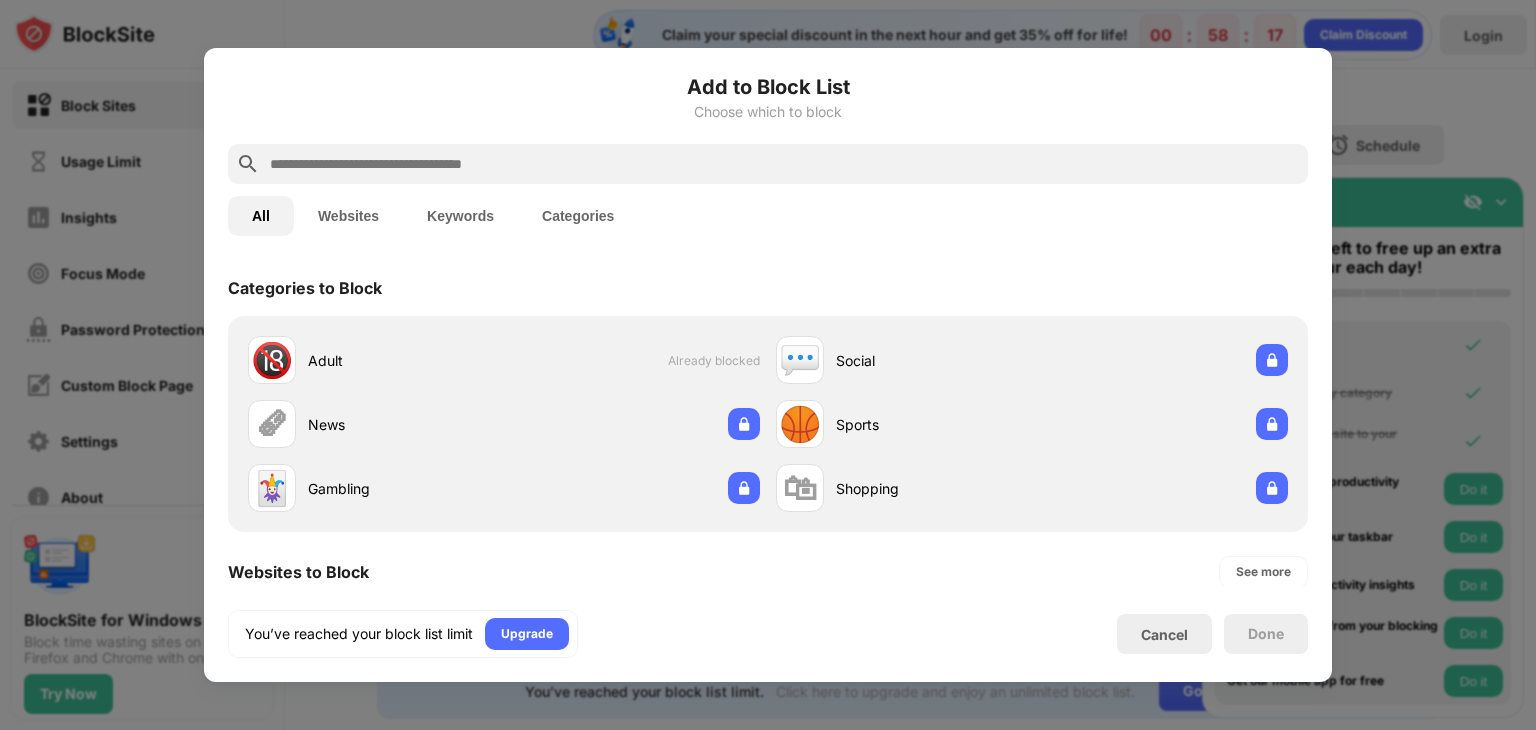 click at bounding box center (768, 365) 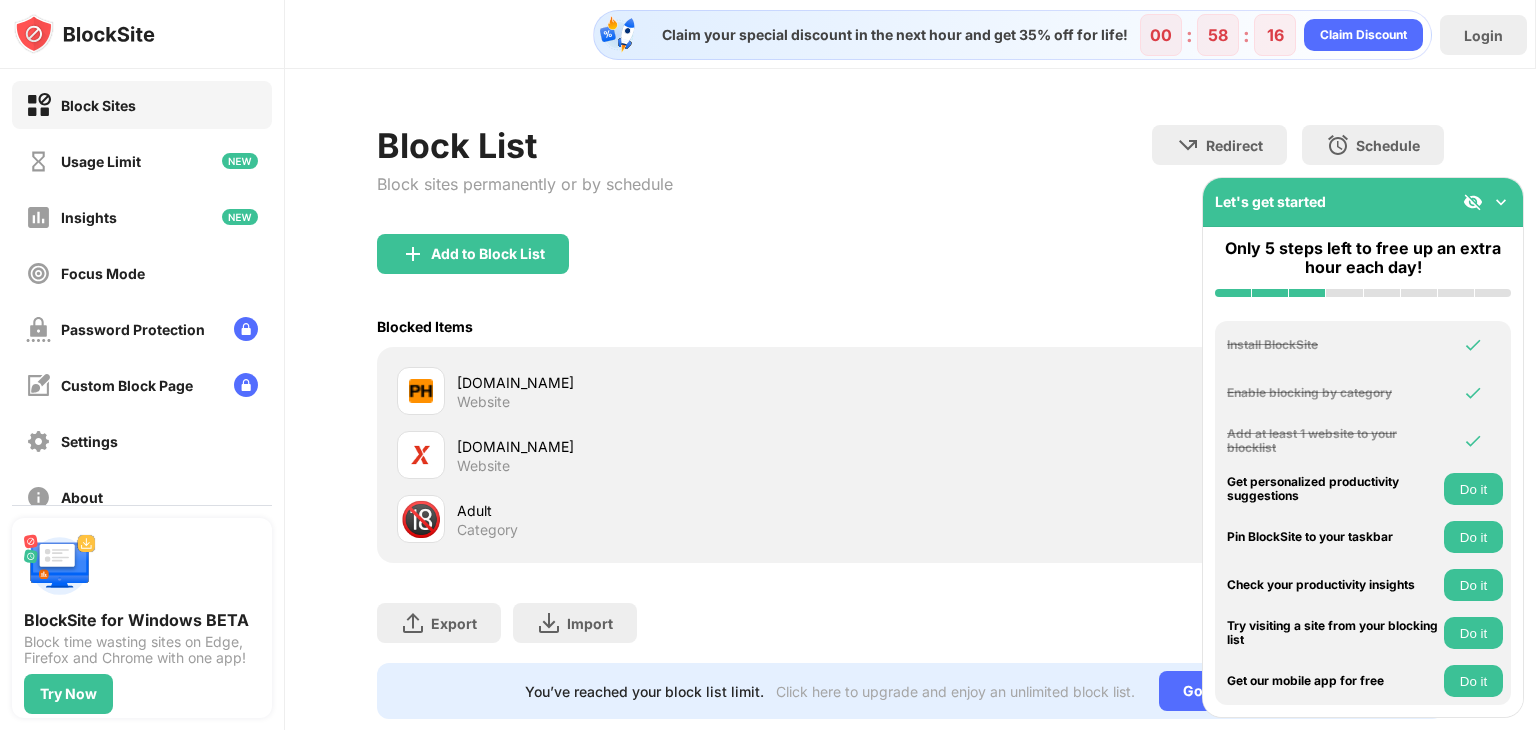 scroll, scrollTop: 59, scrollLeft: 0, axis: vertical 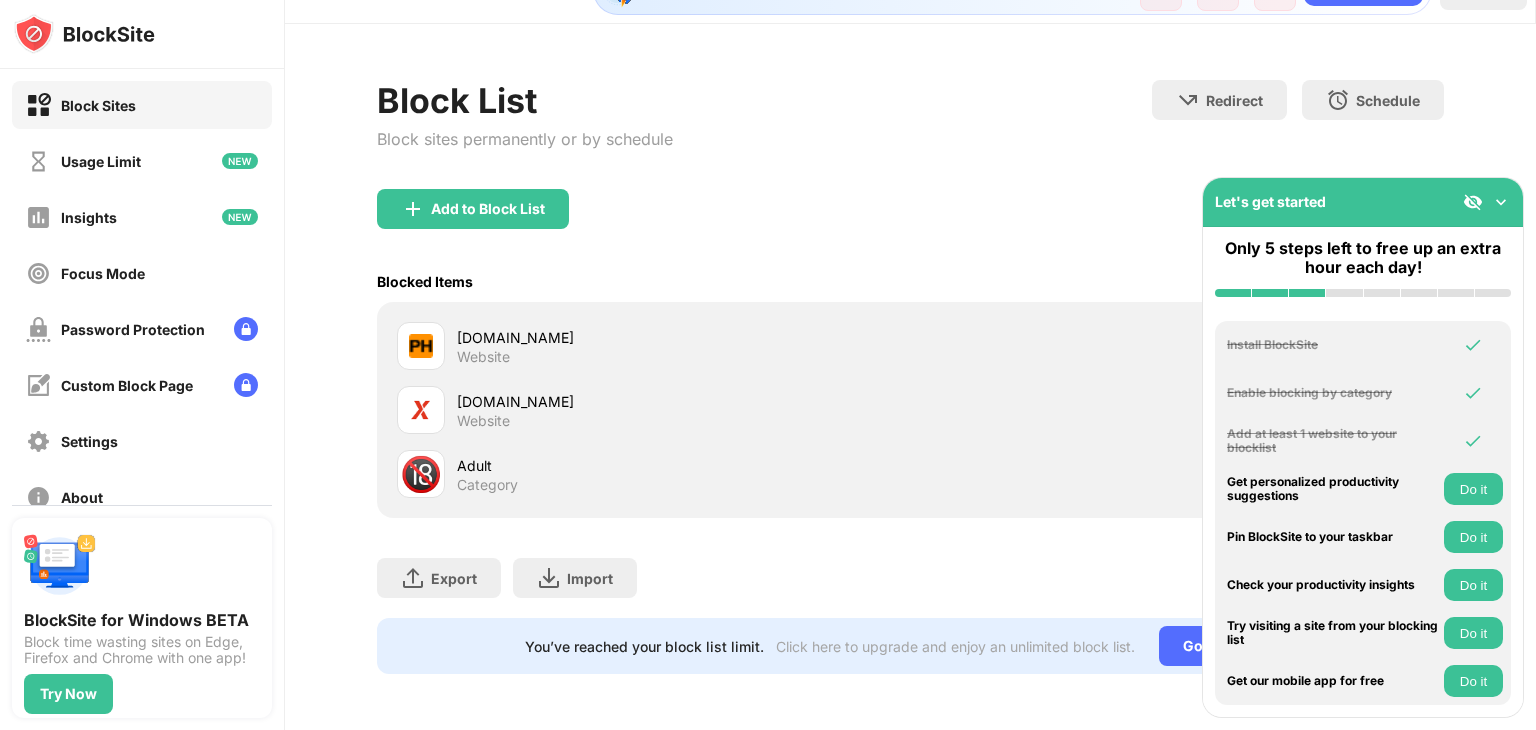 click at bounding box center (1501, 202) 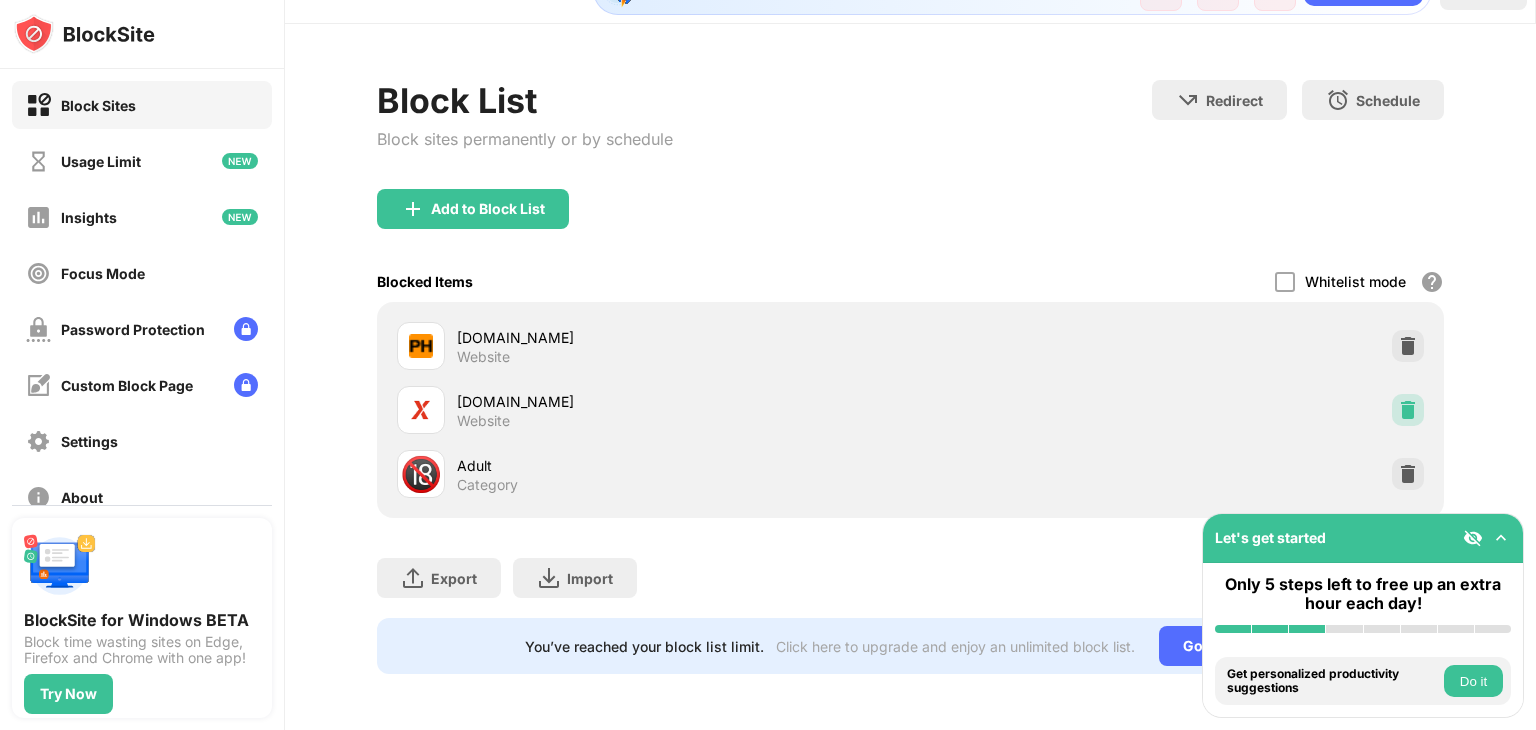 click at bounding box center (1408, 410) 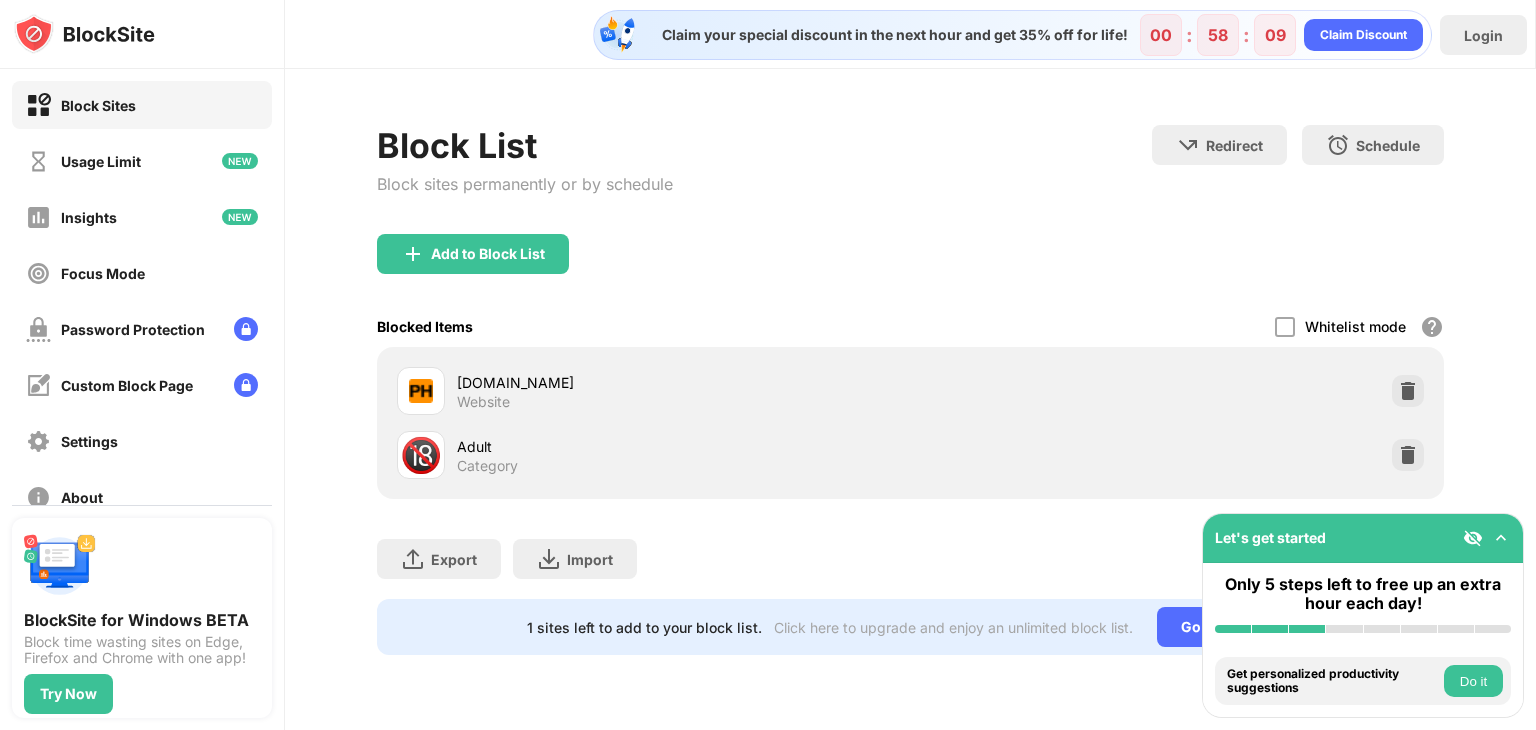 click at bounding box center (1408, 391) 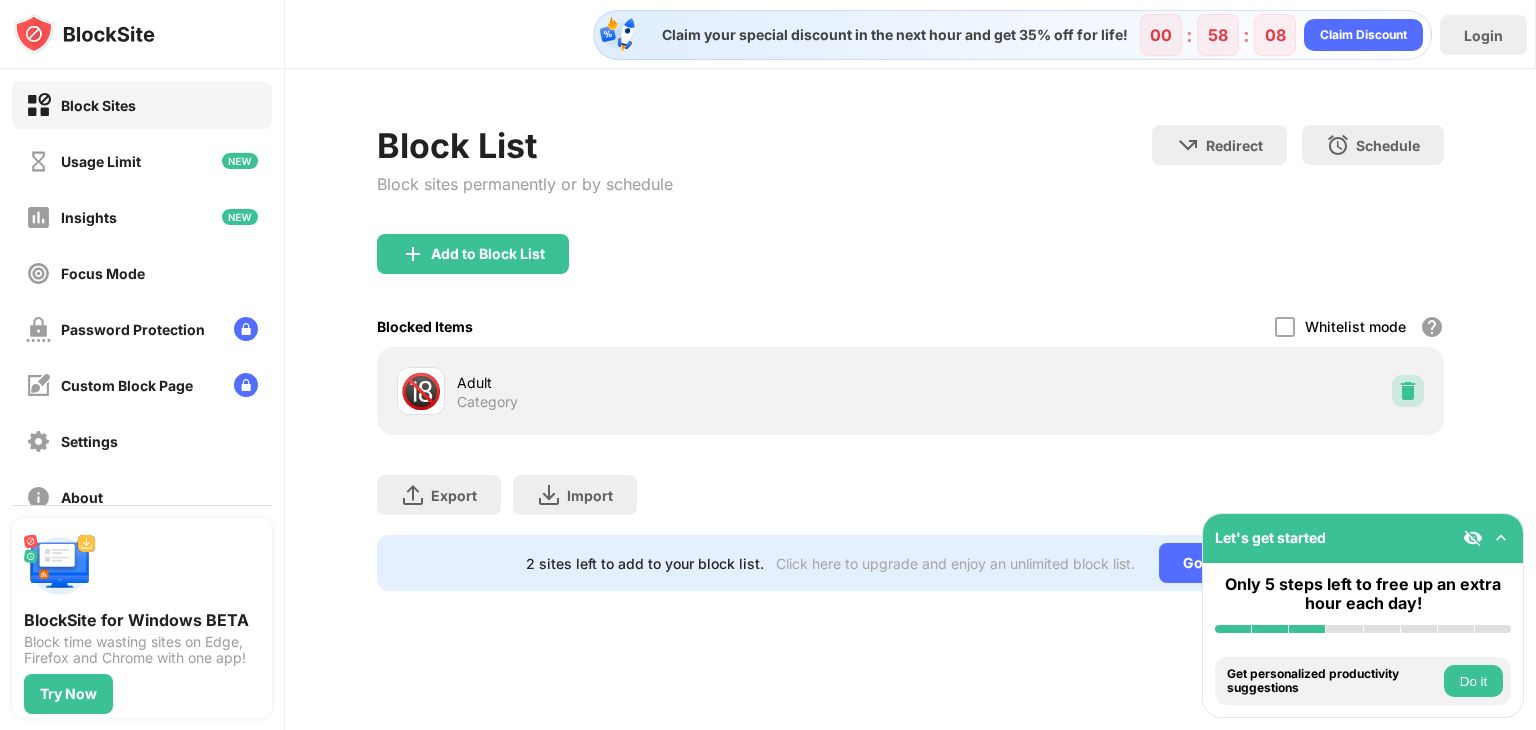 click at bounding box center (1408, 391) 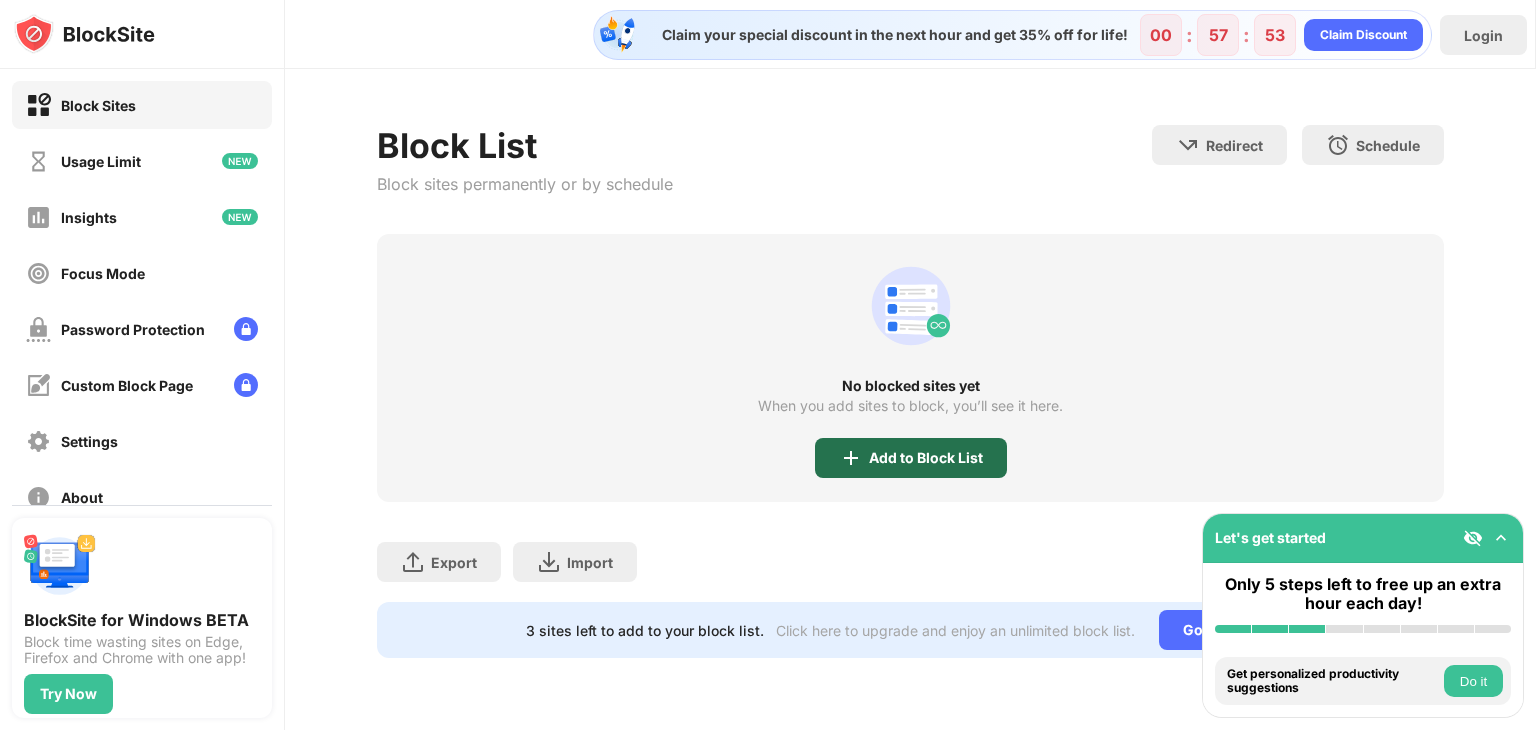 click on "Add to Block List" at bounding box center (911, 458) 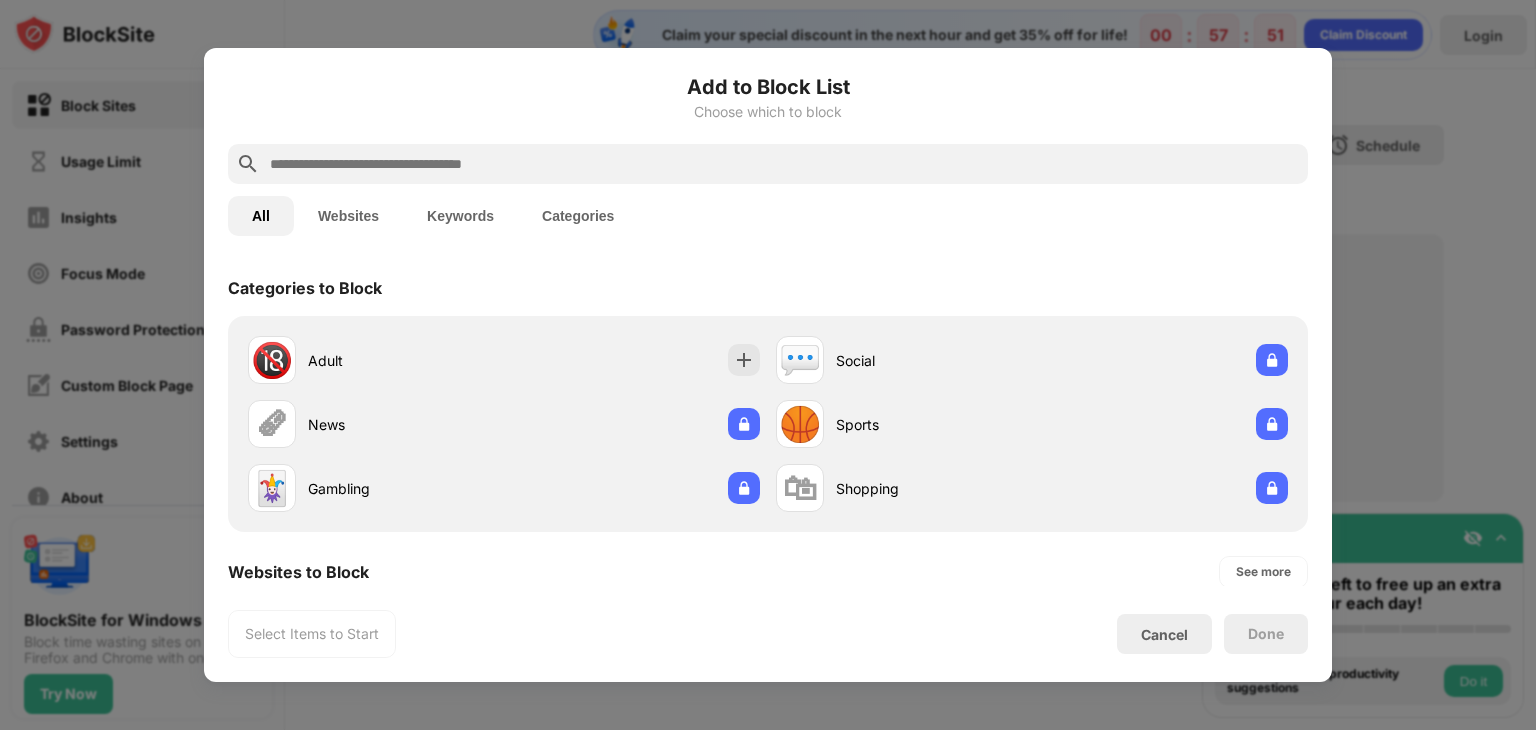 click at bounding box center (784, 164) 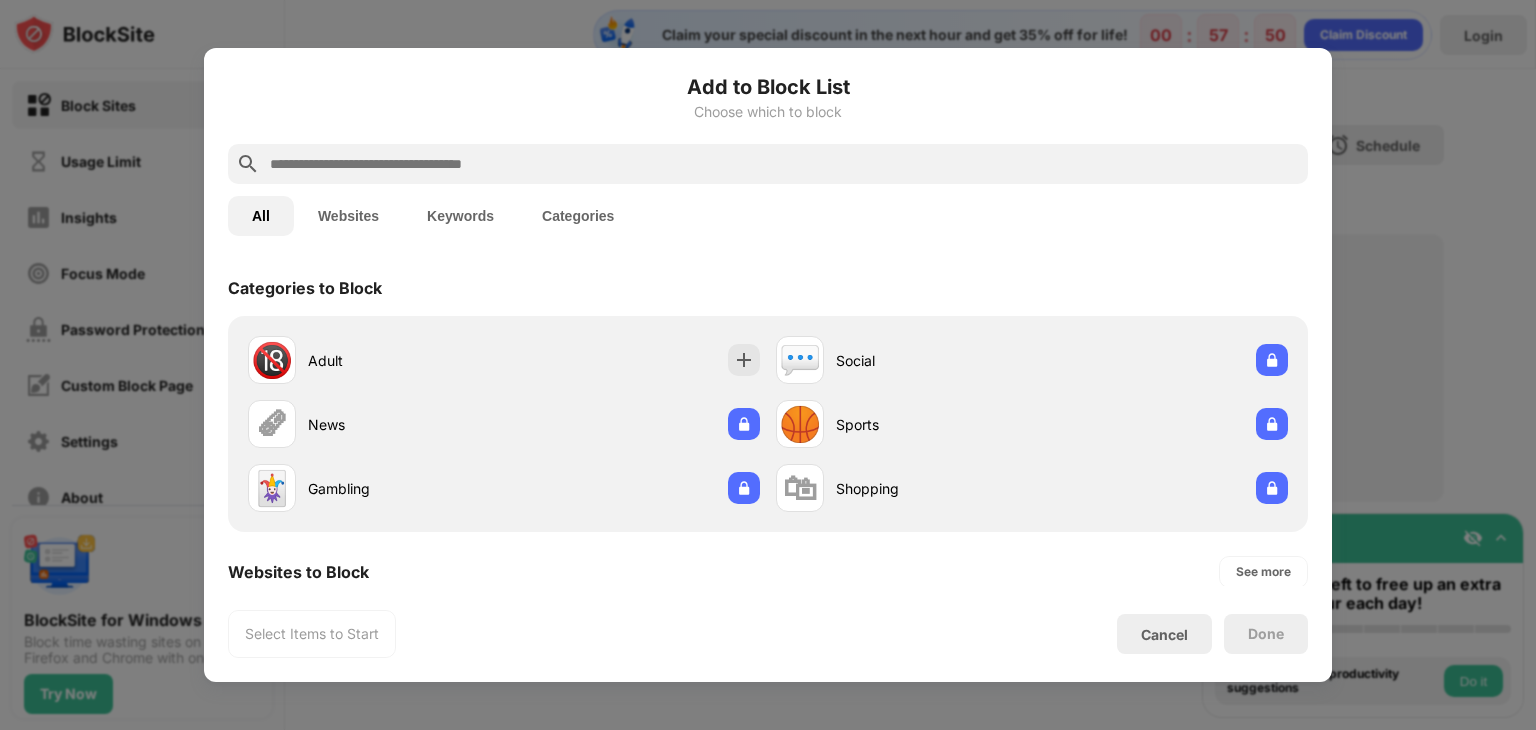 paste on "**********" 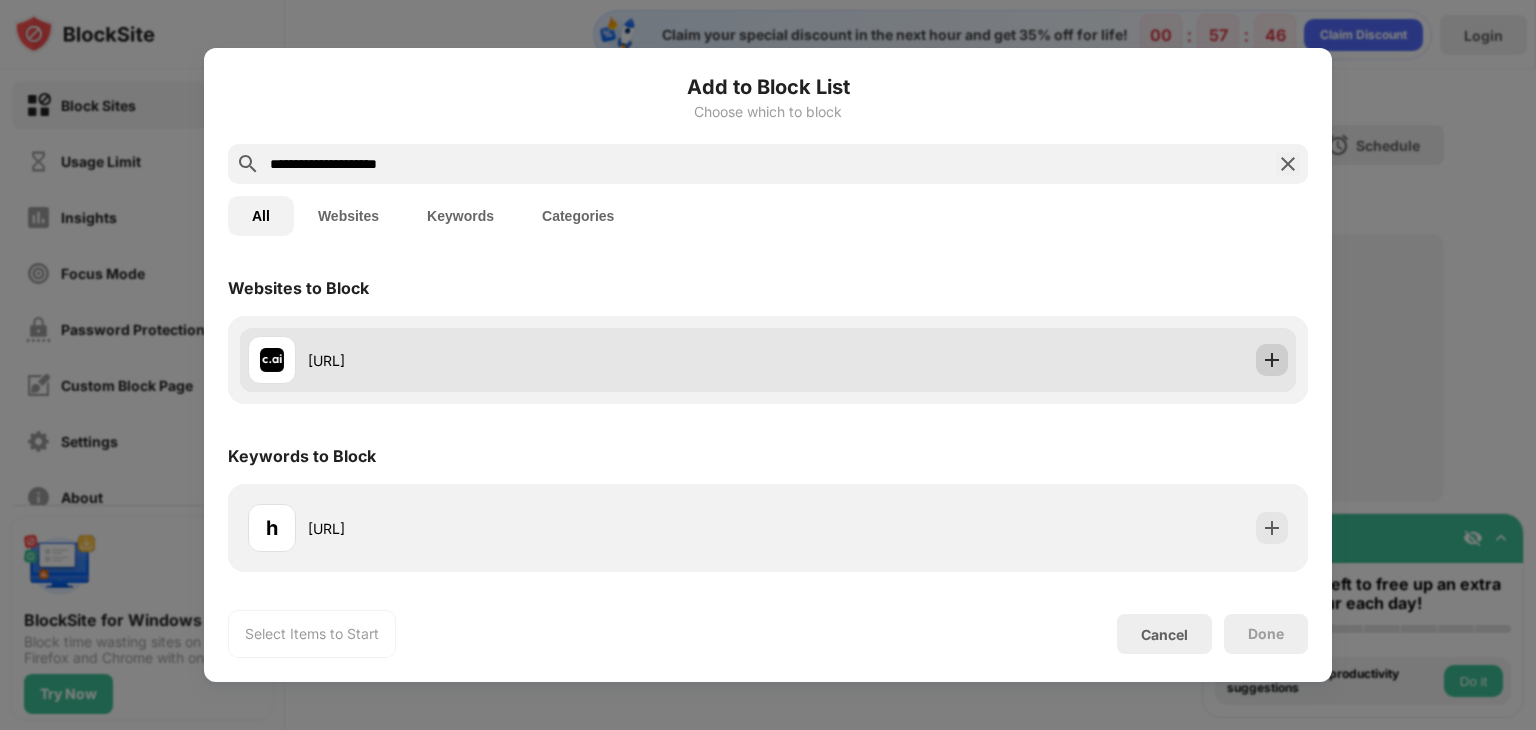 type on "**********" 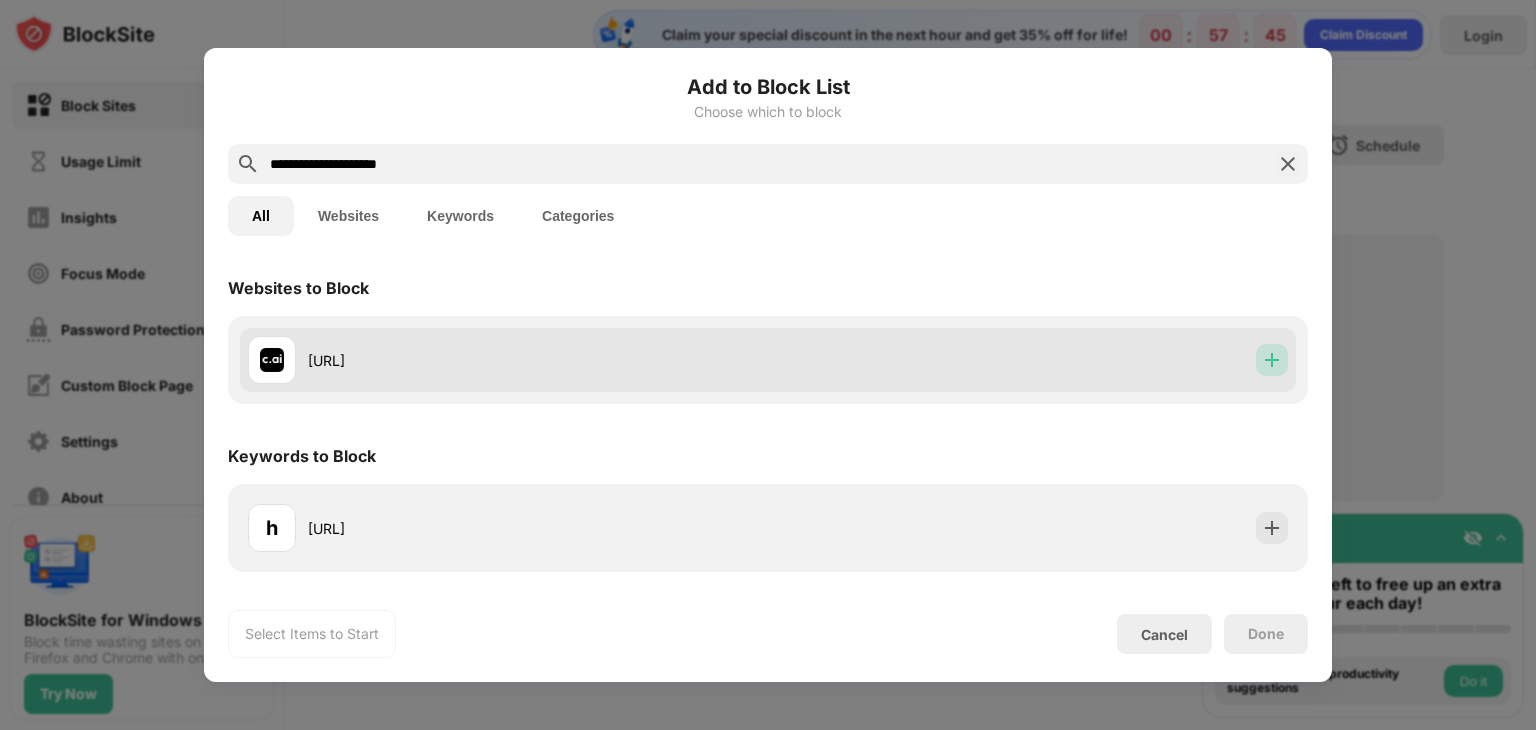click at bounding box center (1272, 360) 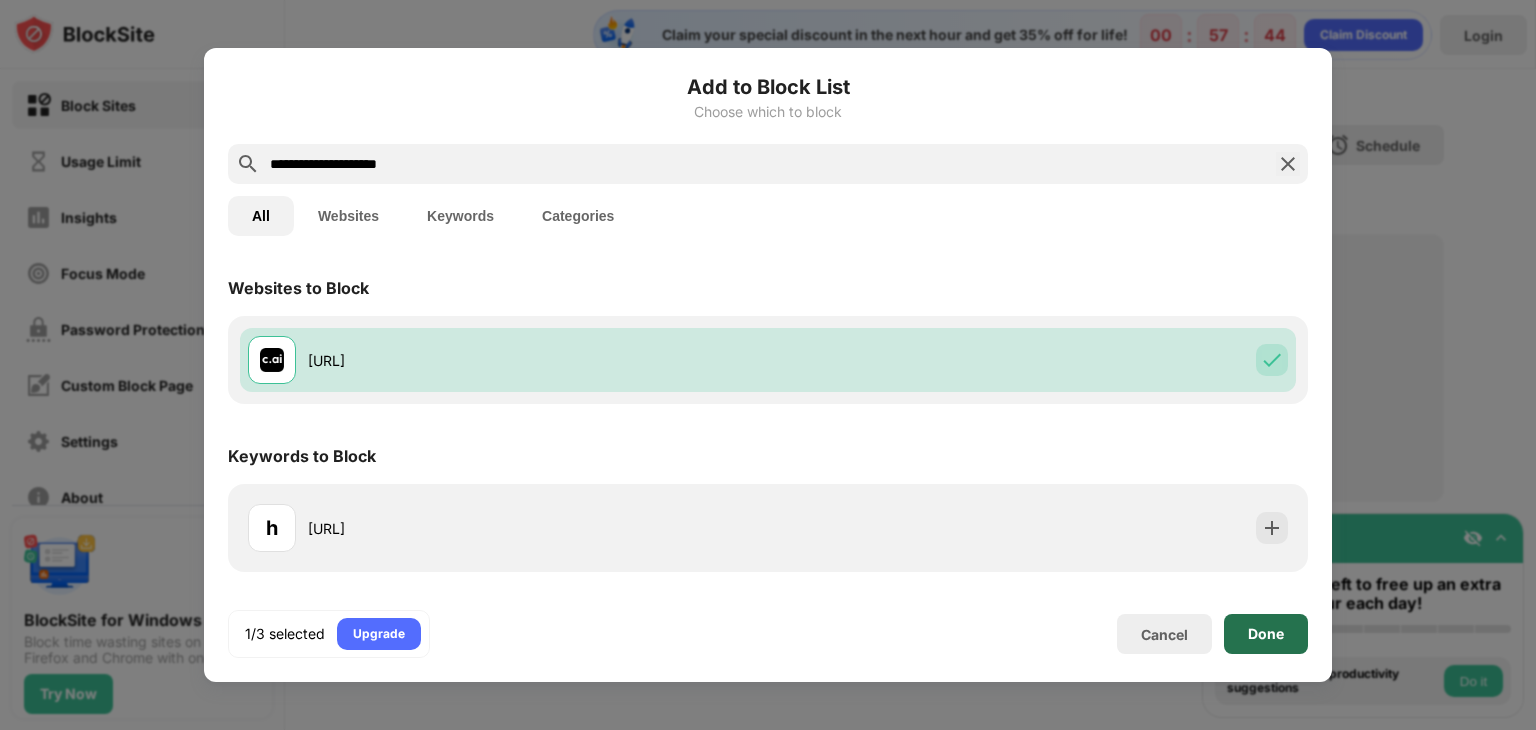 click on "Done" at bounding box center [1266, 634] 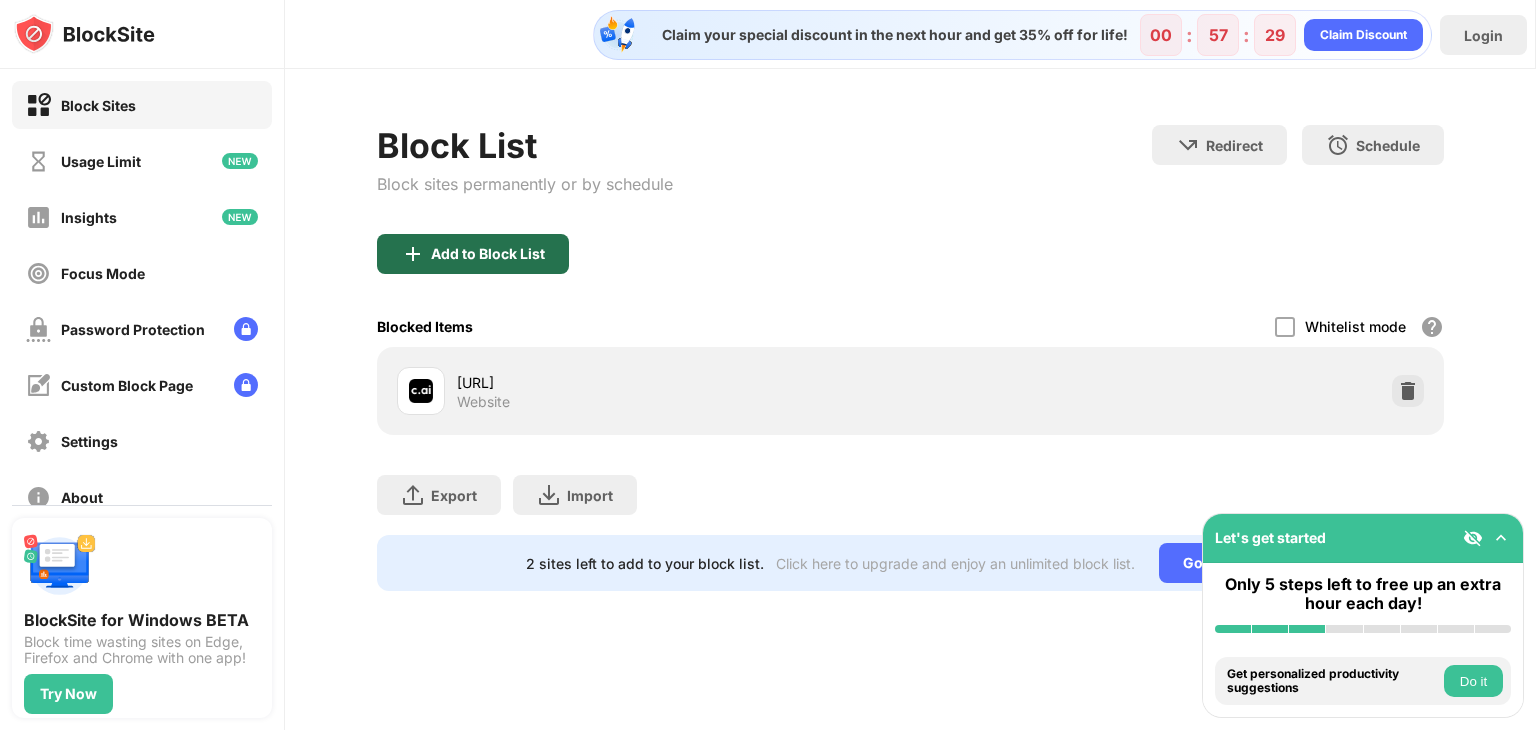 click on "Add to Block List" at bounding box center (488, 254) 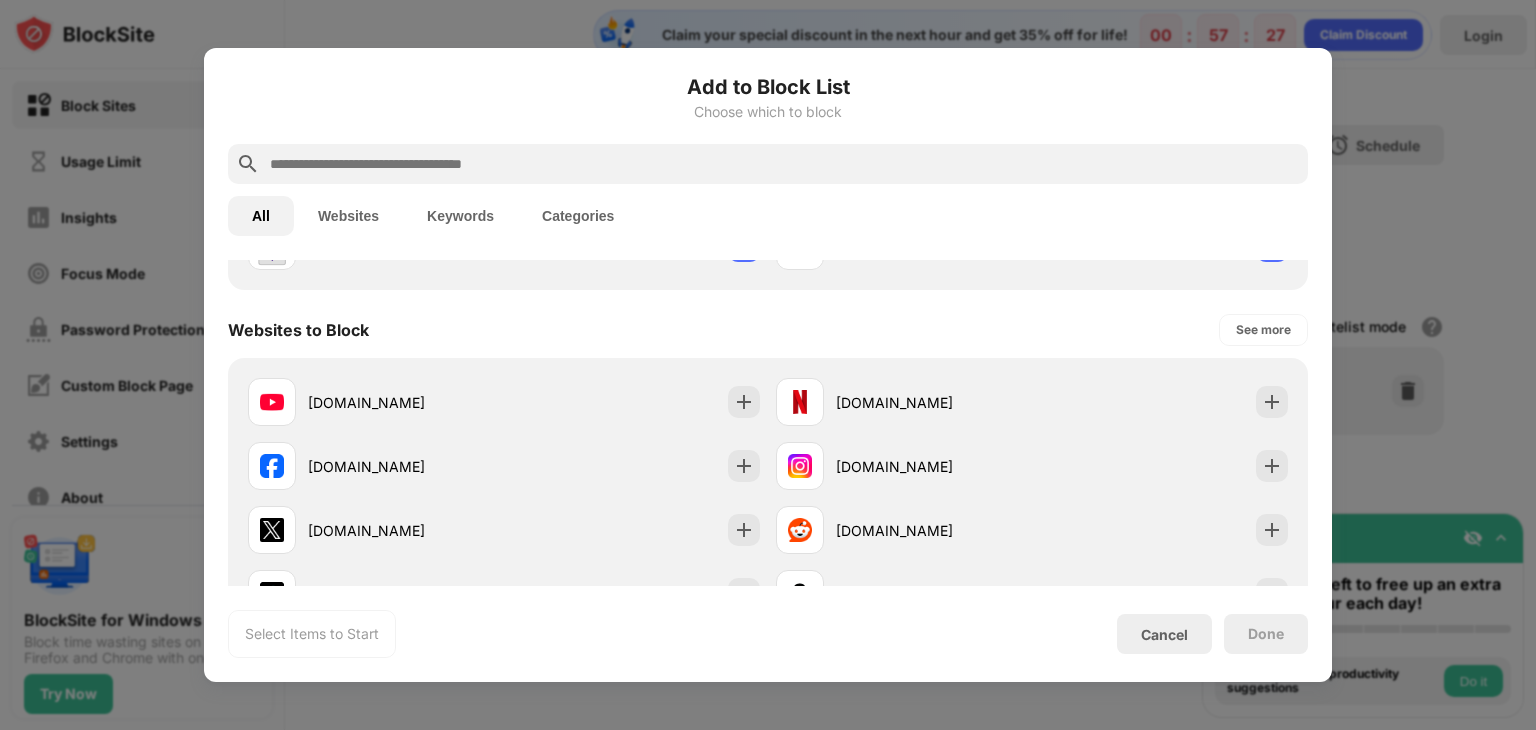 scroll, scrollTop: 316, scrollLeft: 0, axis: vertical 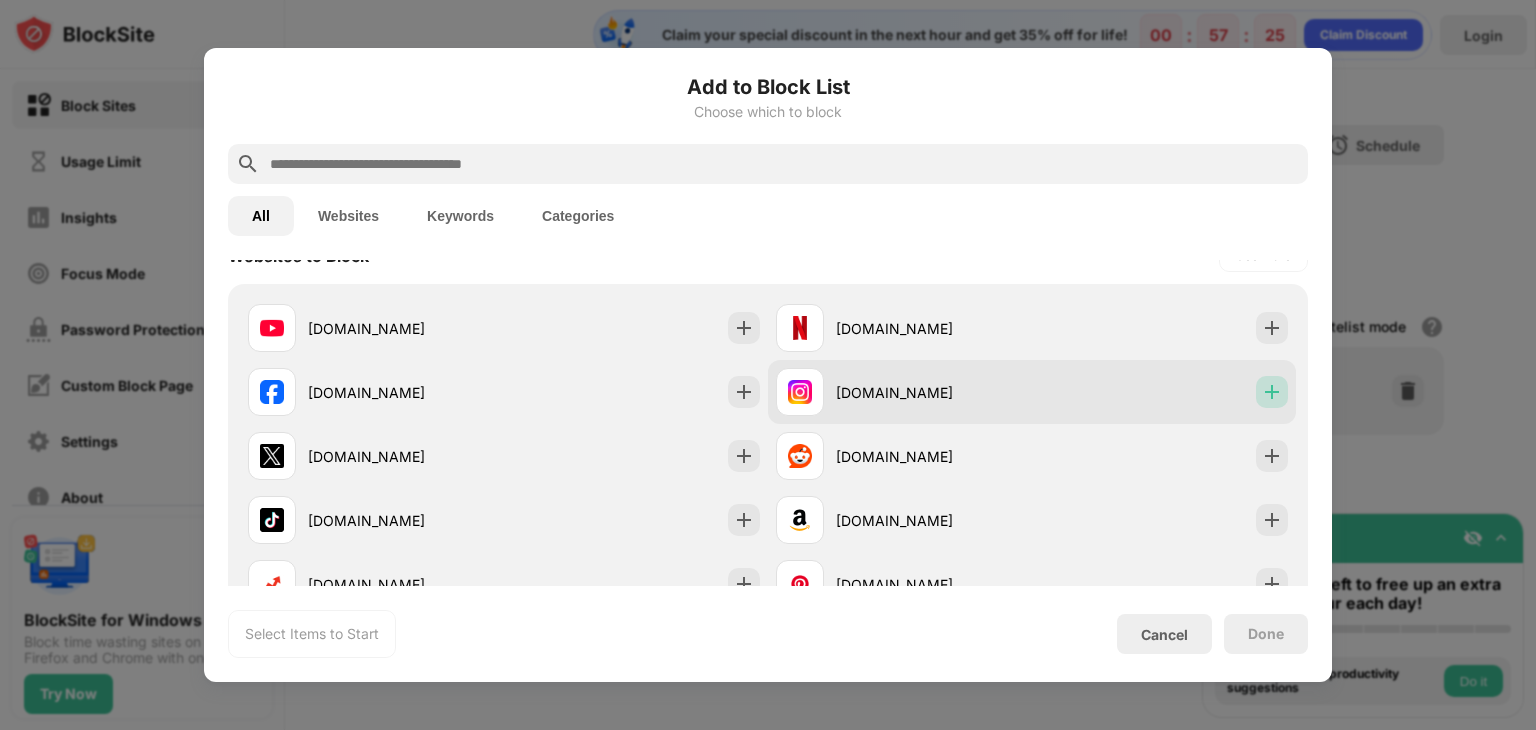 click at bounding box center (1272, 392) 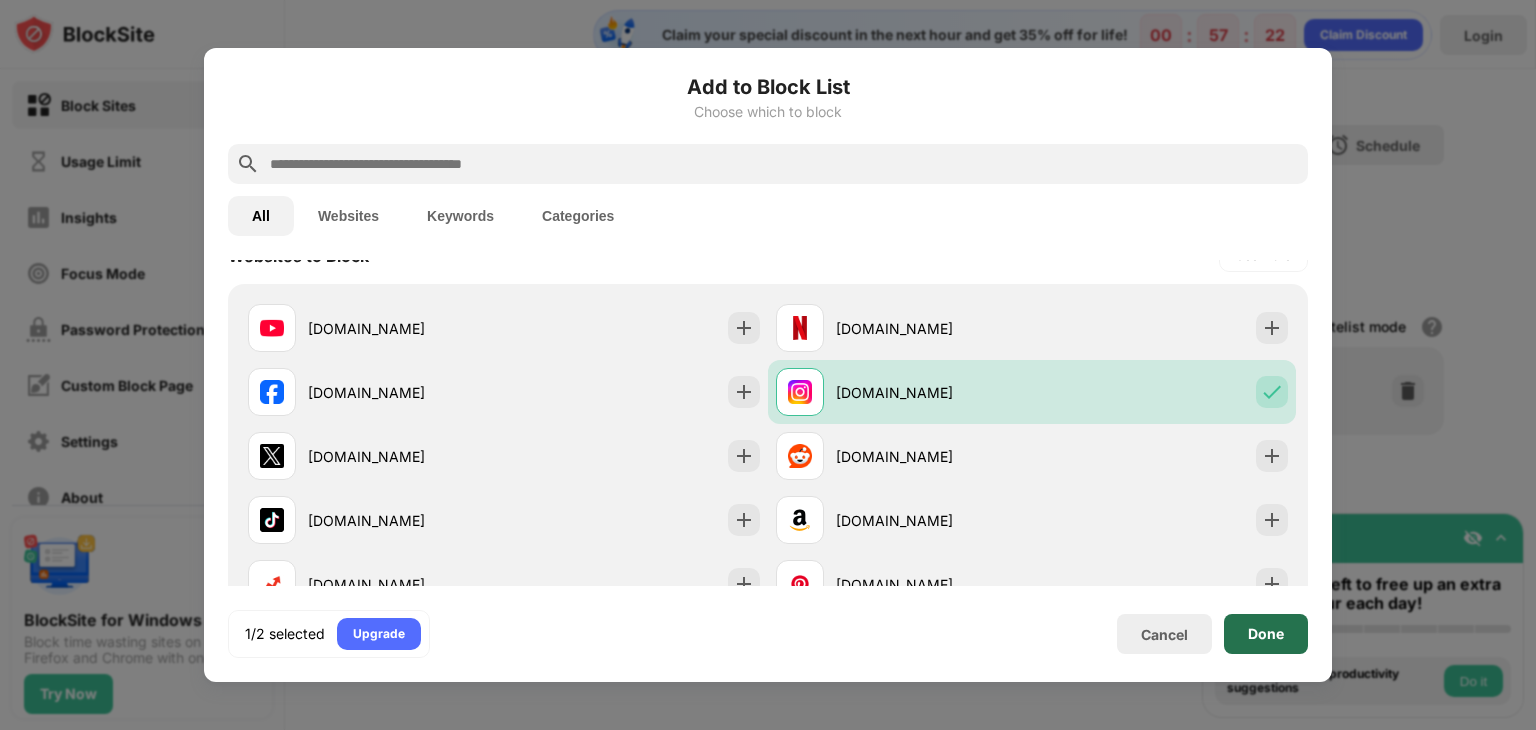 click on "Done" at bounding box center (1266, 634) 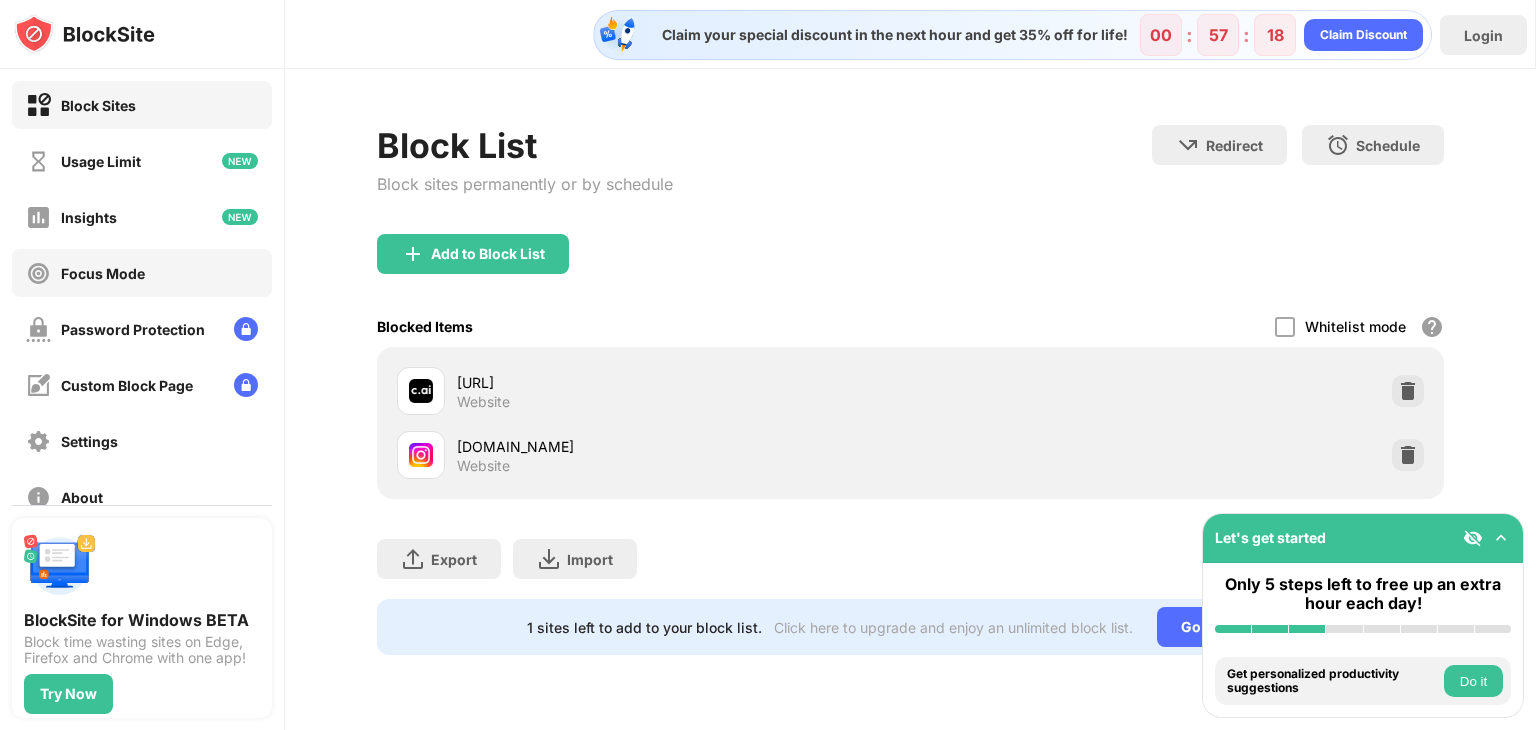 click on "Focus Mode" at bounding box center (142, 273) 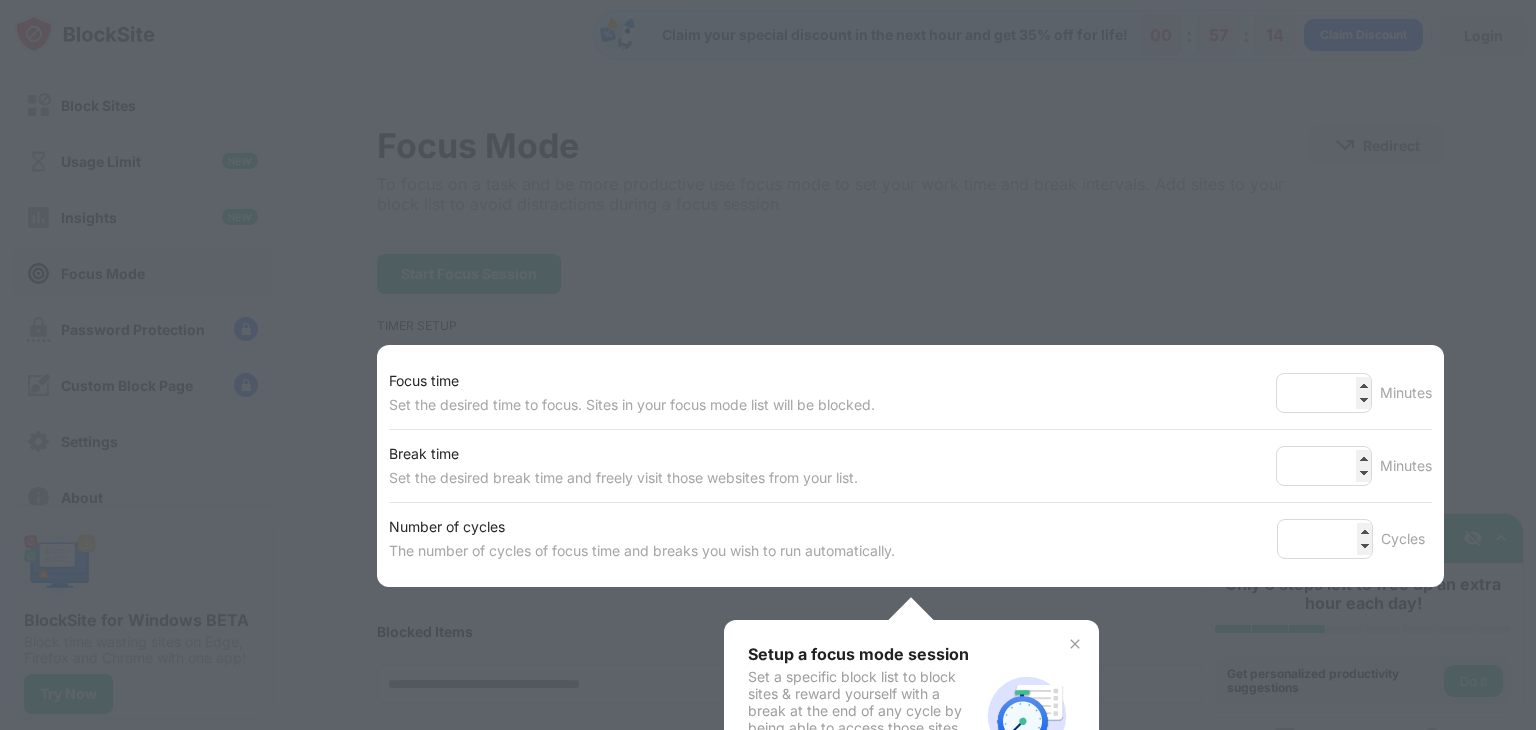 click at bounding box center (1075, 644) 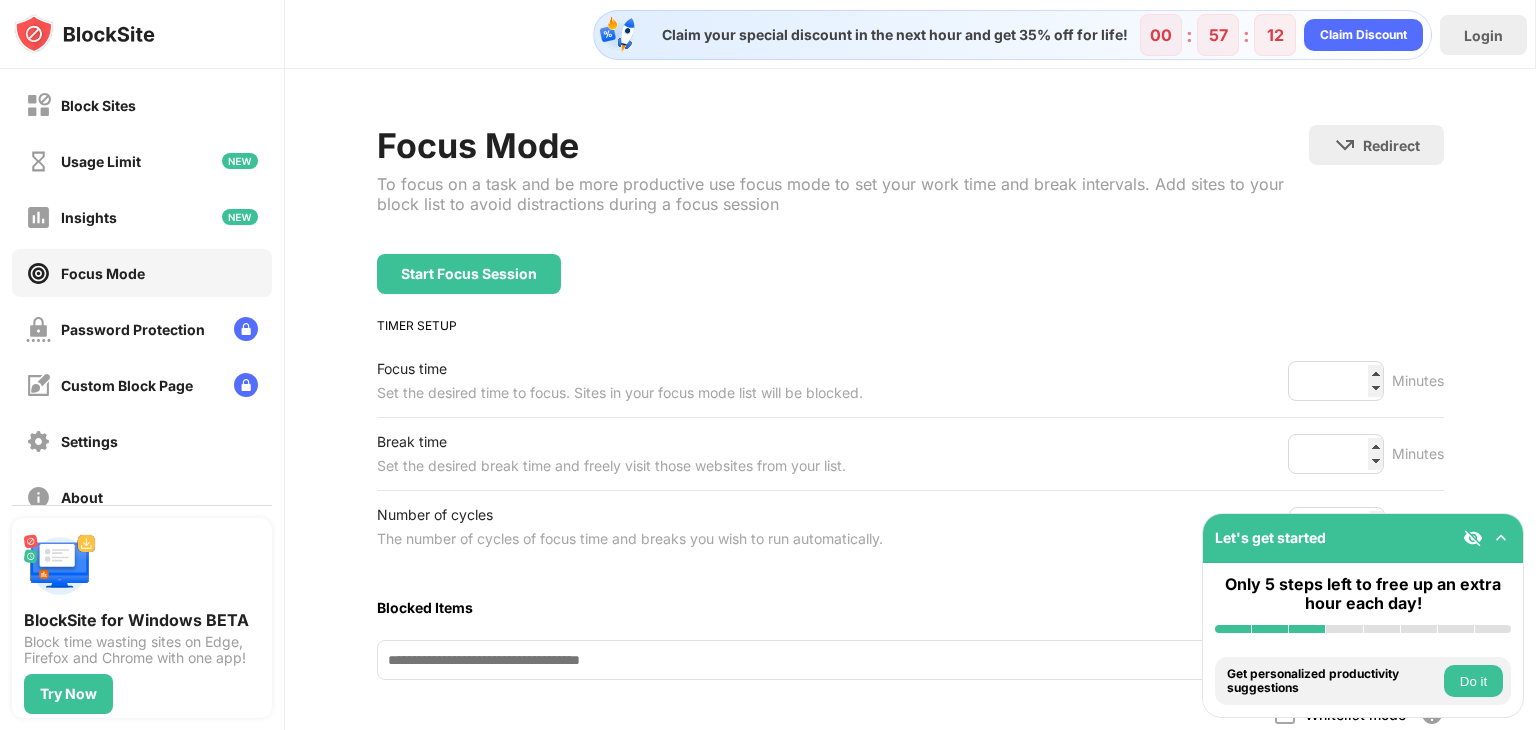 click at bounding box center (1501, 538) 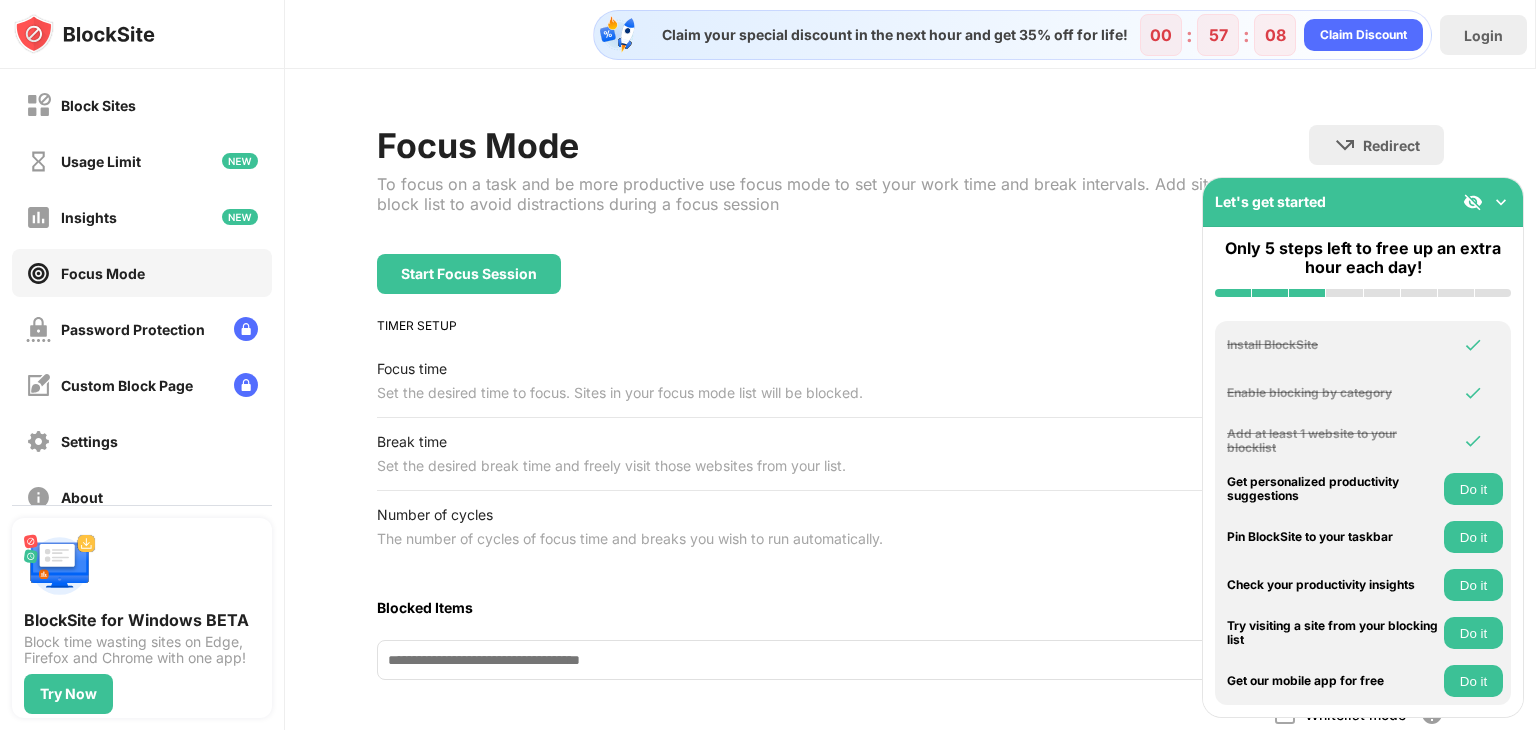 click at bounding box center (1501, 202) 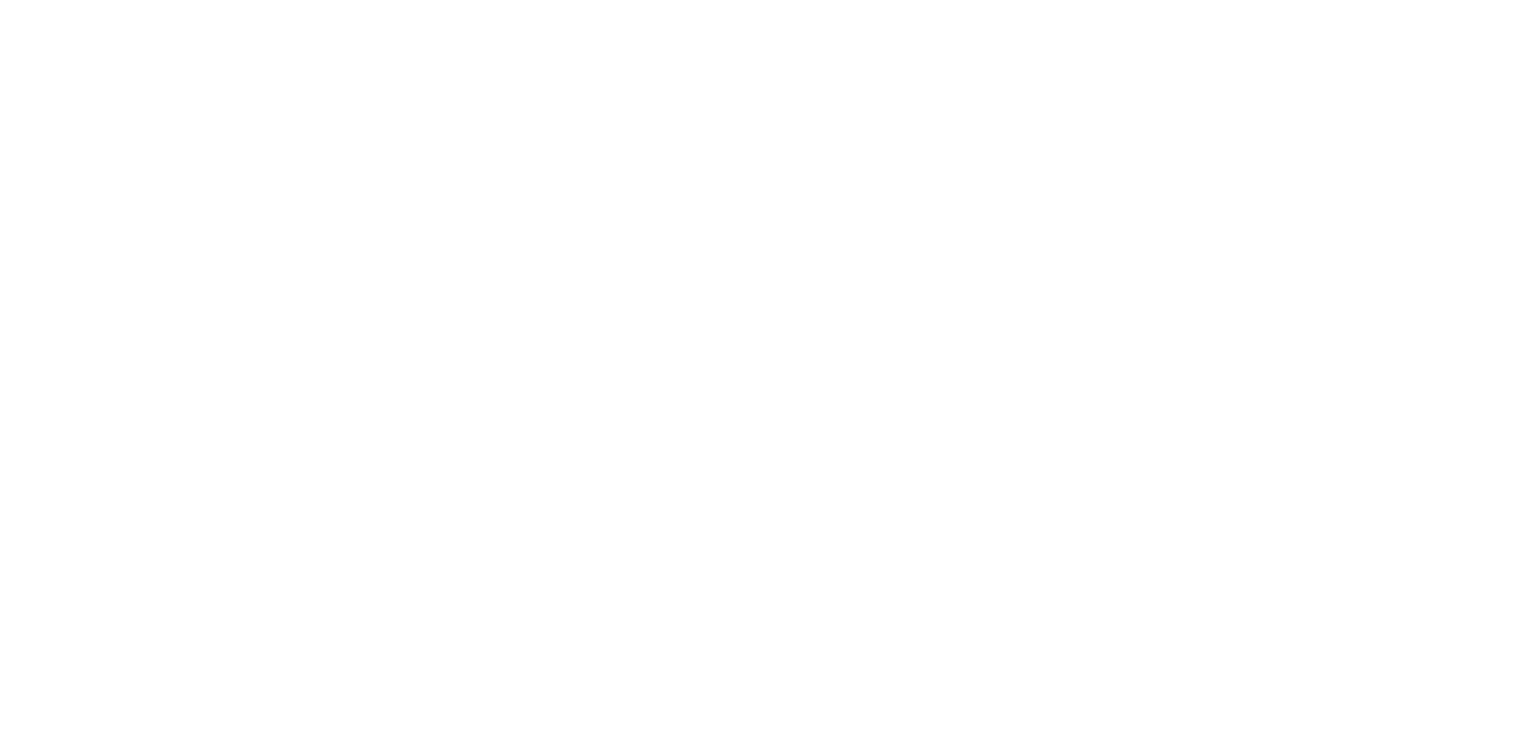 scroll, scrollTop: 0, scrollLeft: 0, axis: both 